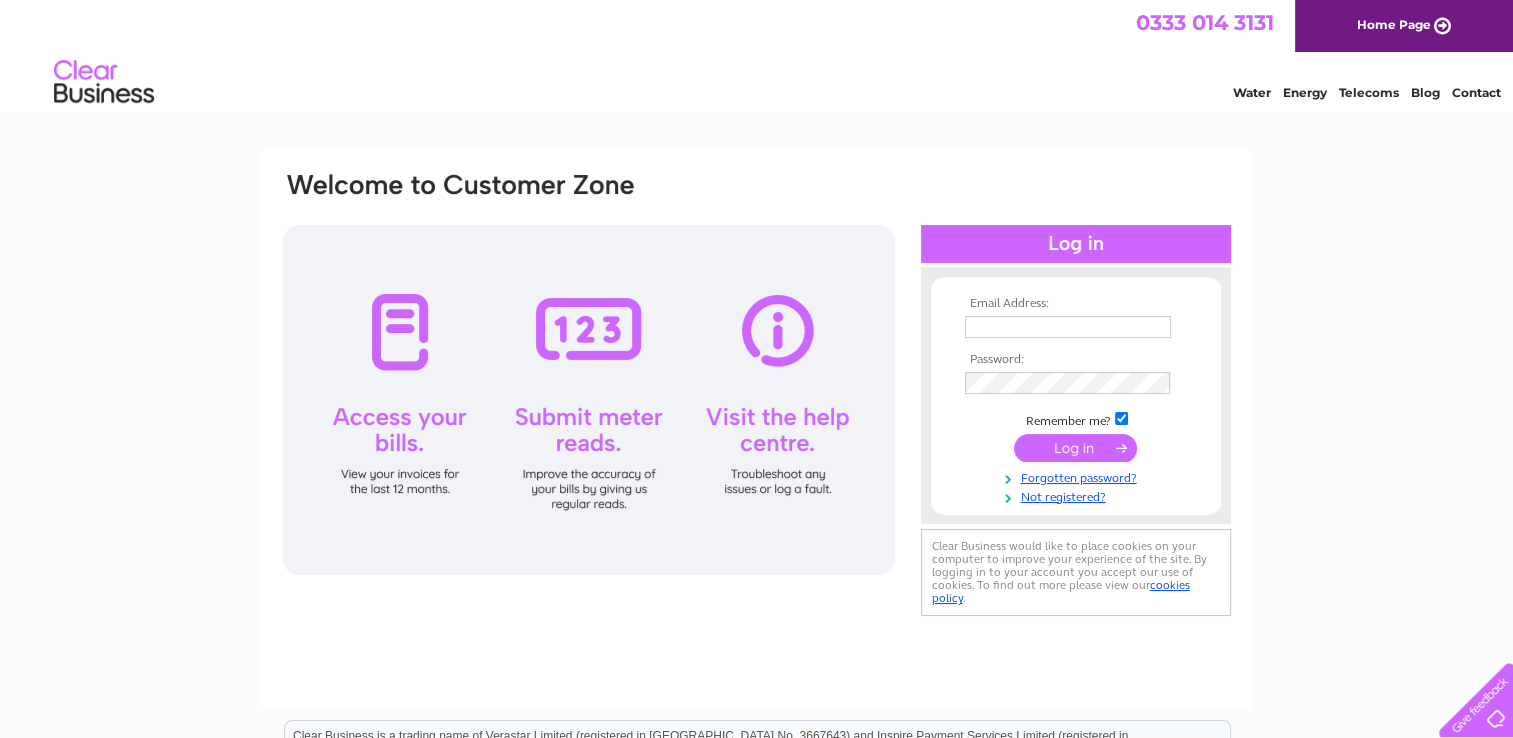scroll, scrollTop: 0, scrollLeft: 0, axis: both 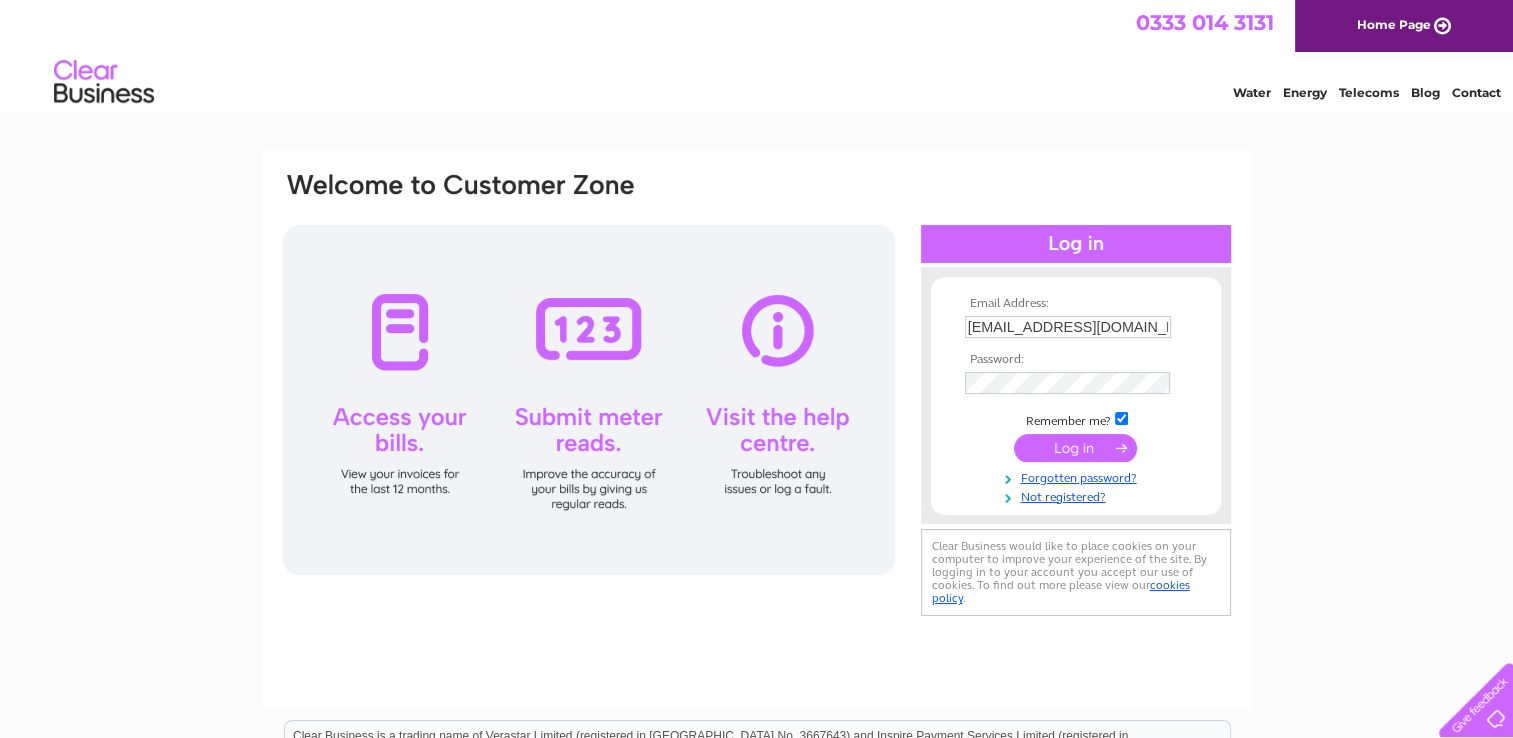 click at bounding box center [1075, 448] 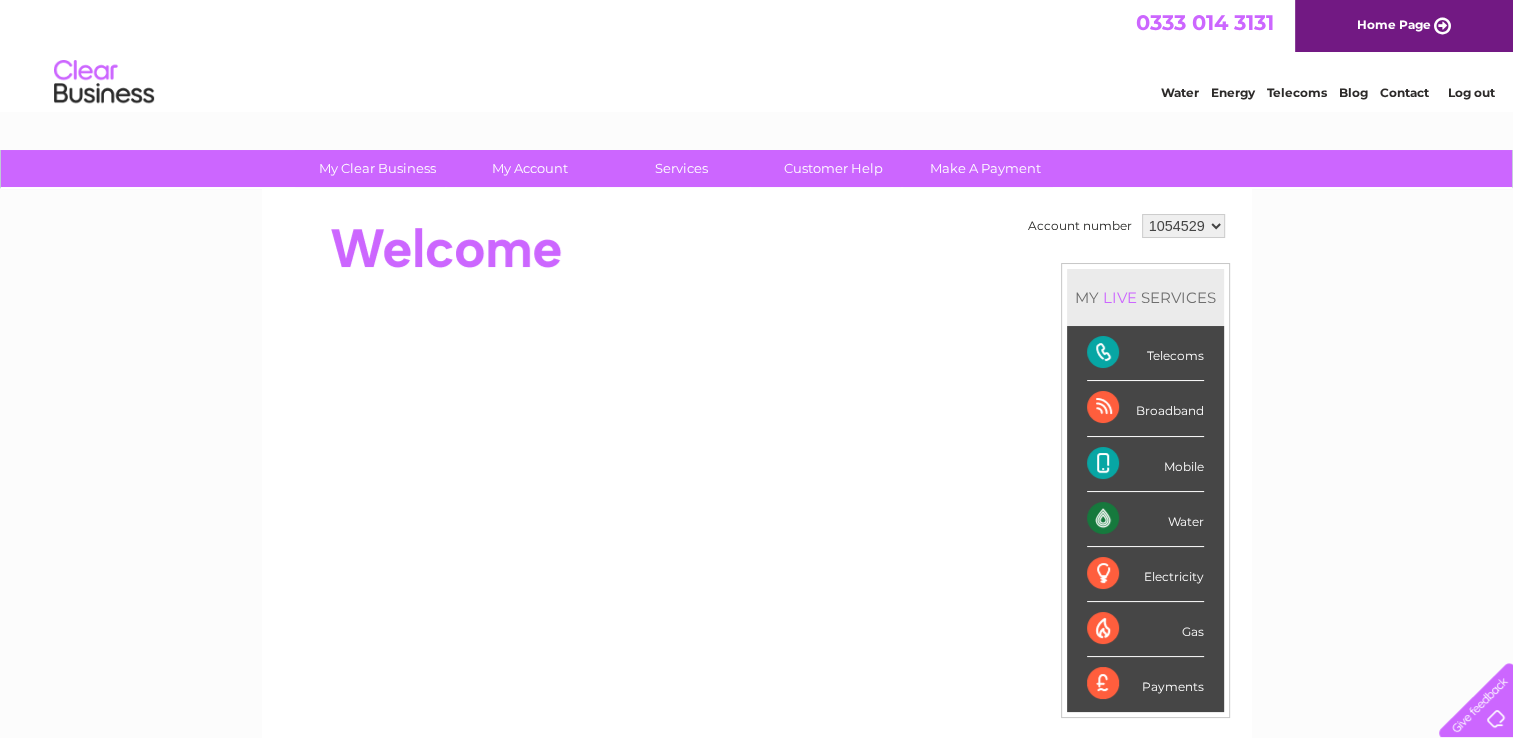 scroll, scrollTop: 0, scrollLeft: 0, axis: both 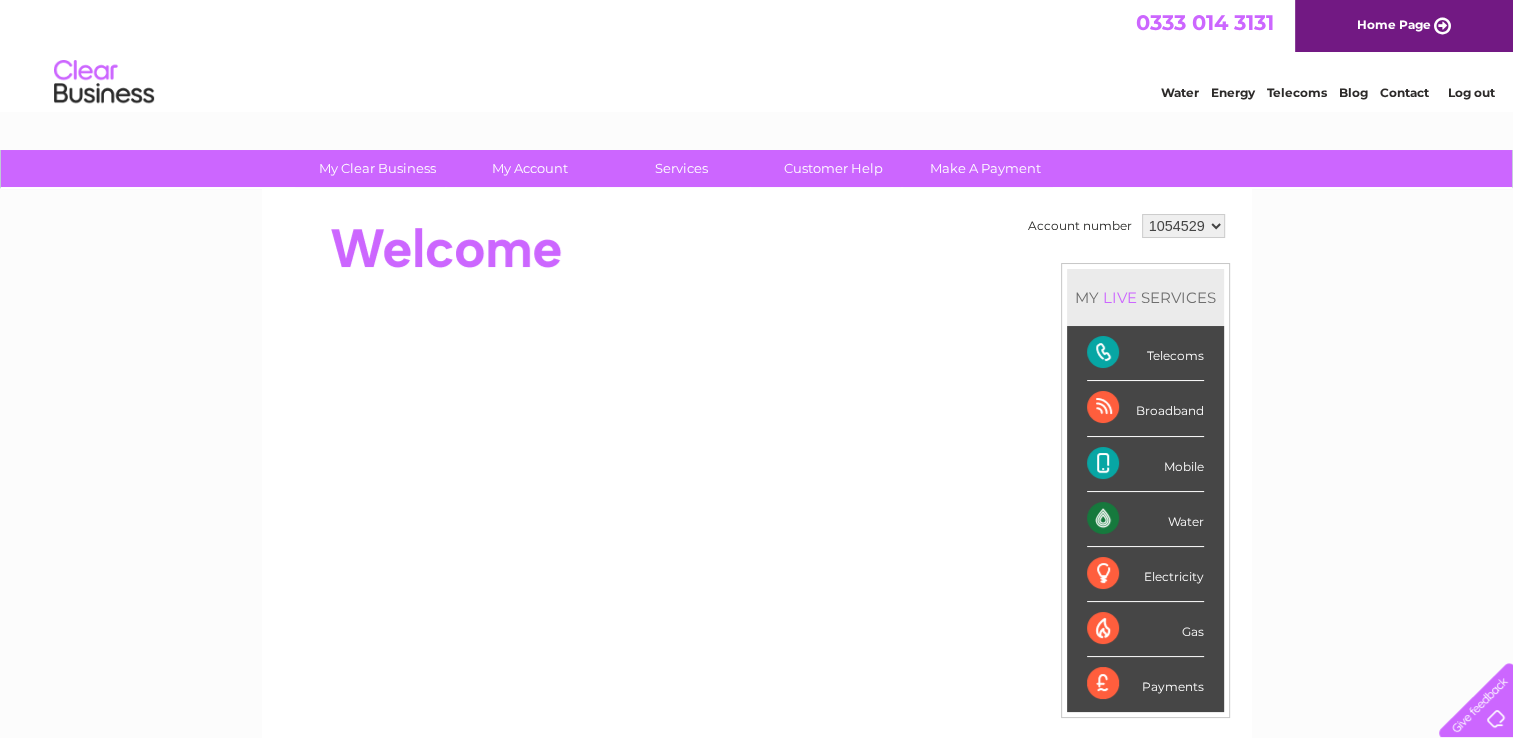 click on "Water" at bounding box center [1145, 519] 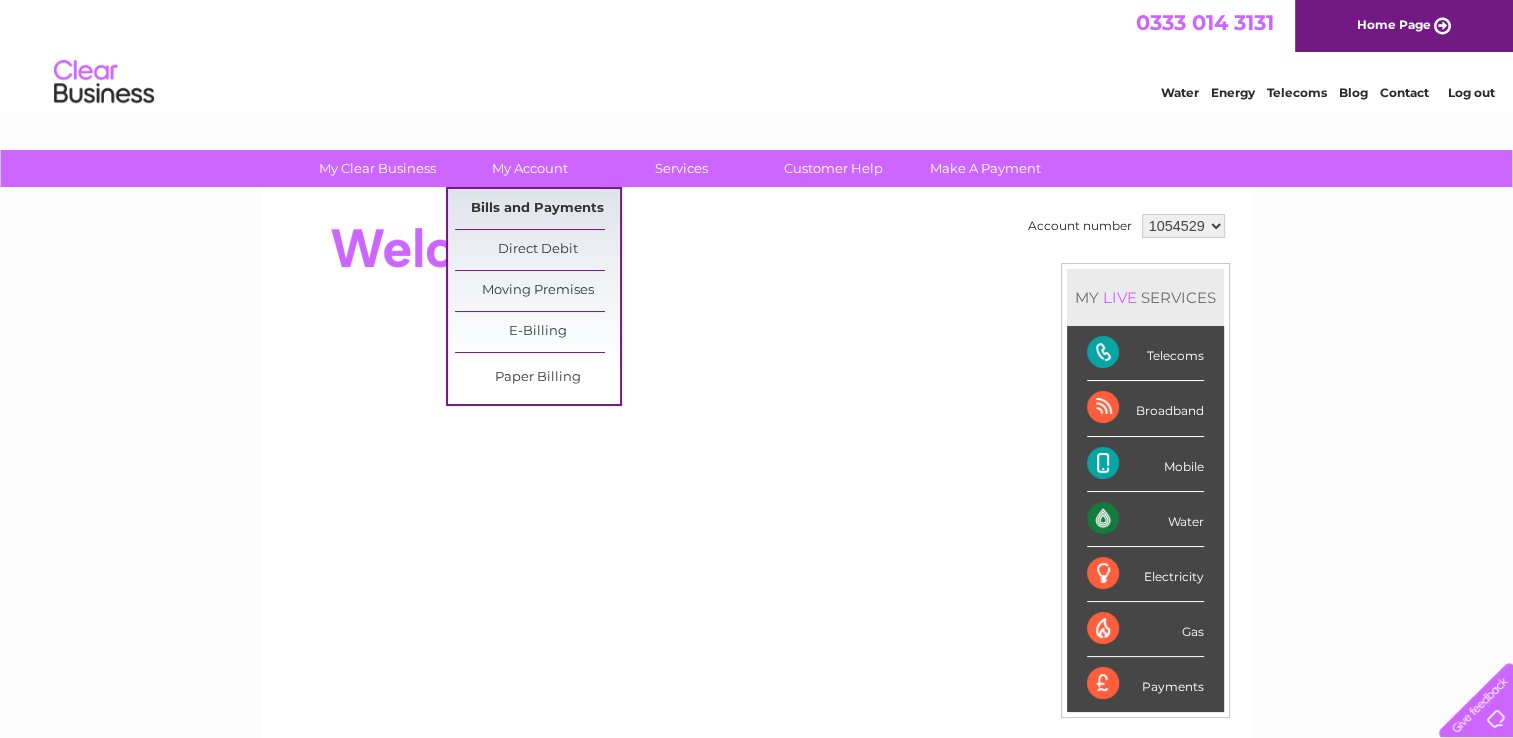 click on "Bills and Payments" at bounding box center (537, 209) 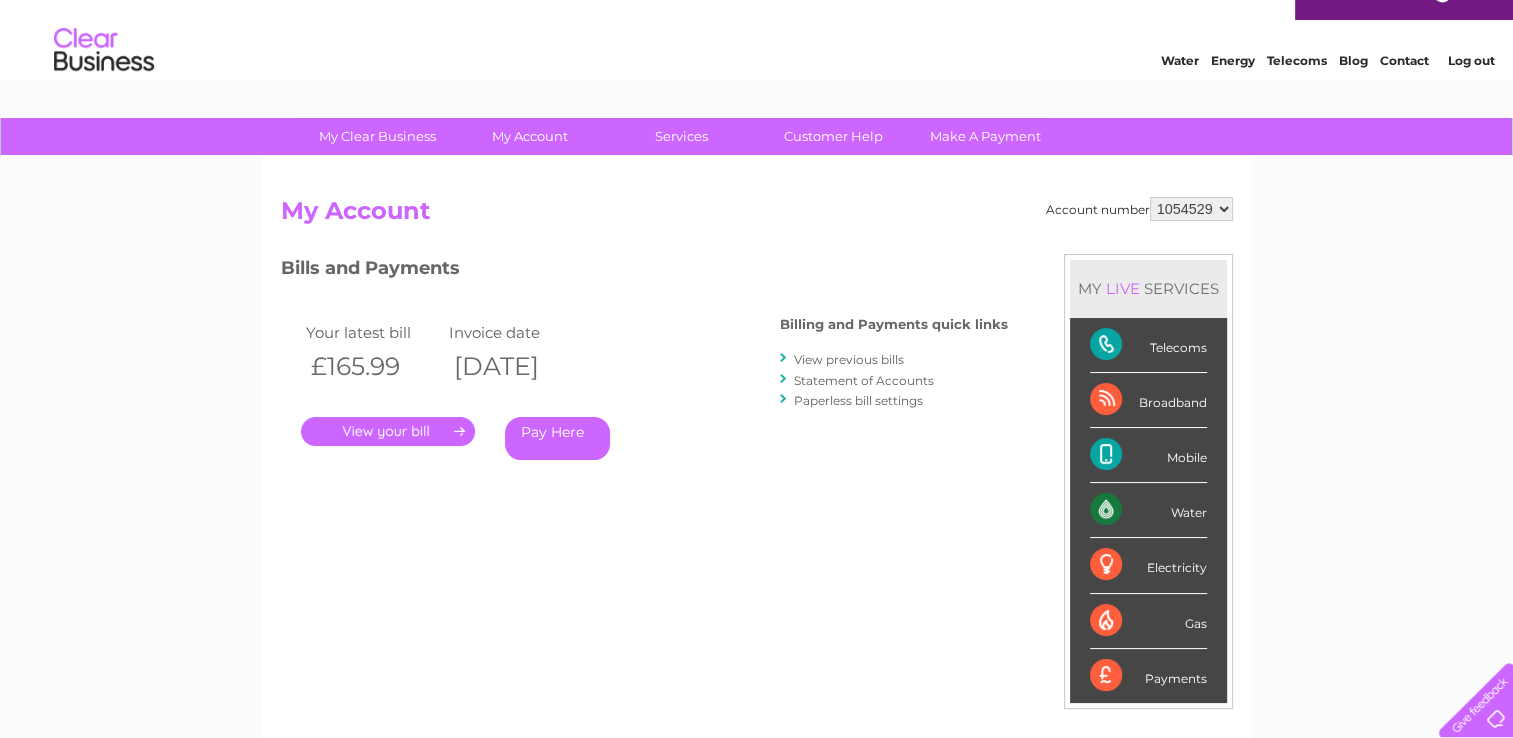 scroll, scrollTop: 0, scrollLeft: 0, axis: both 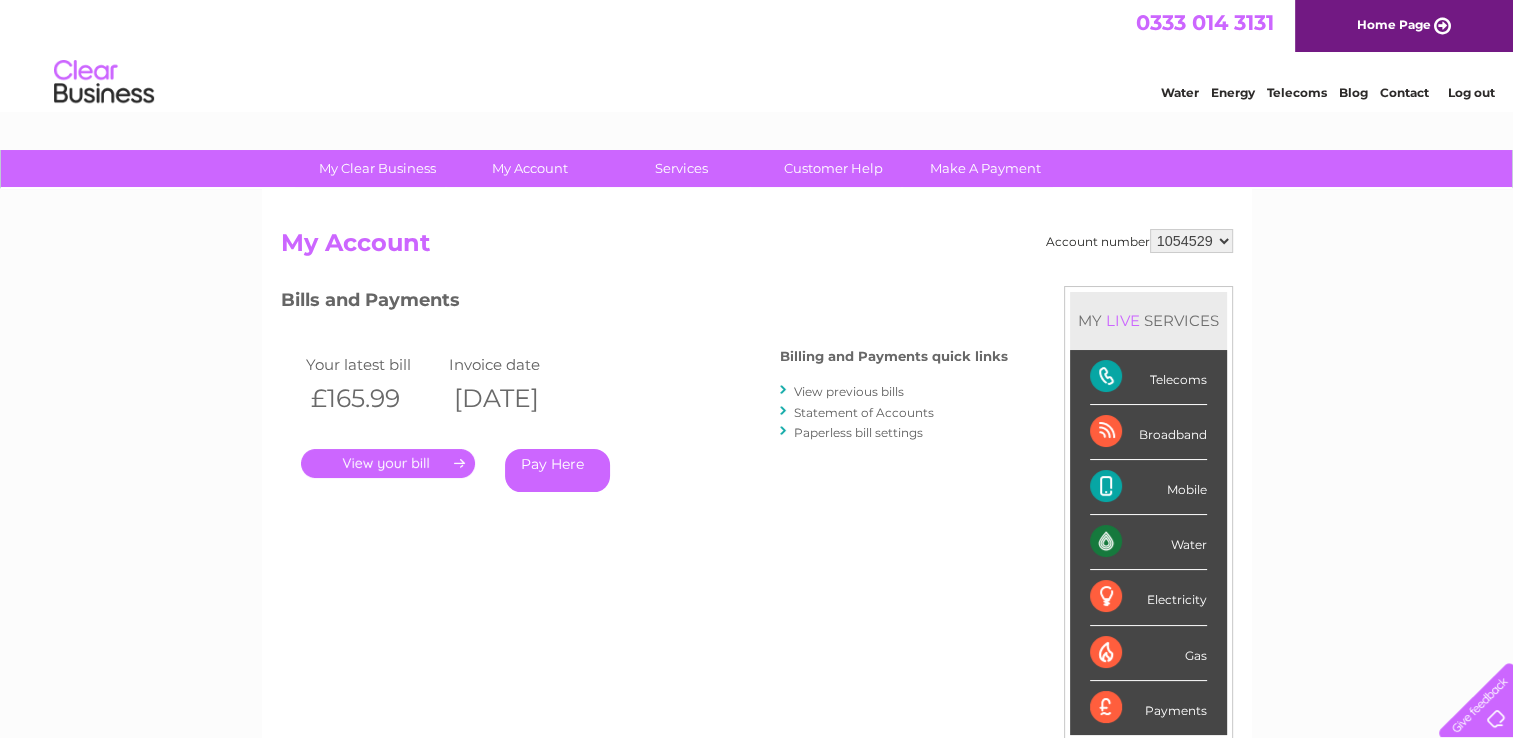 click on "View previous bills" at bounding box center (849, 391) 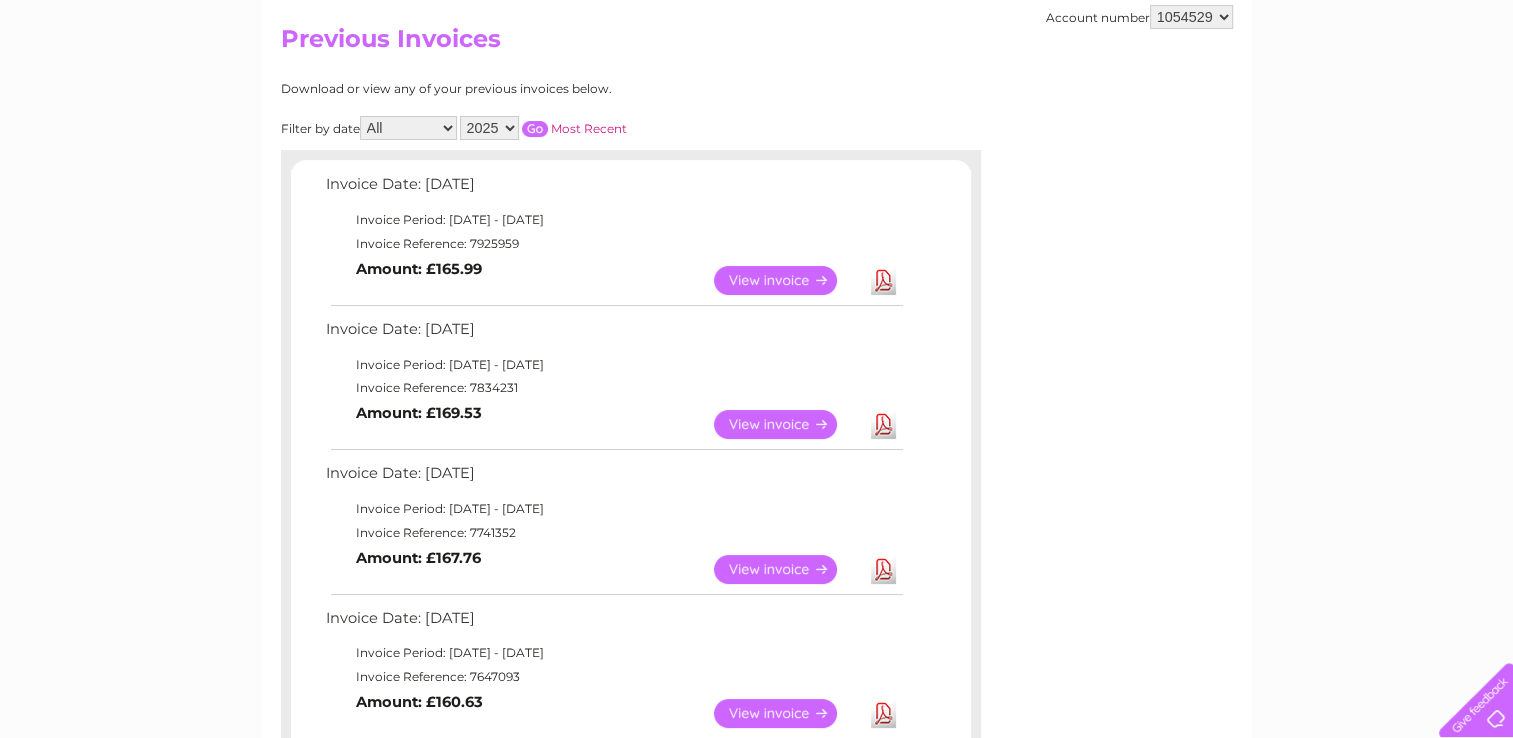 scroll, scrollTop: 0, scrollLeft: 0, axis: both 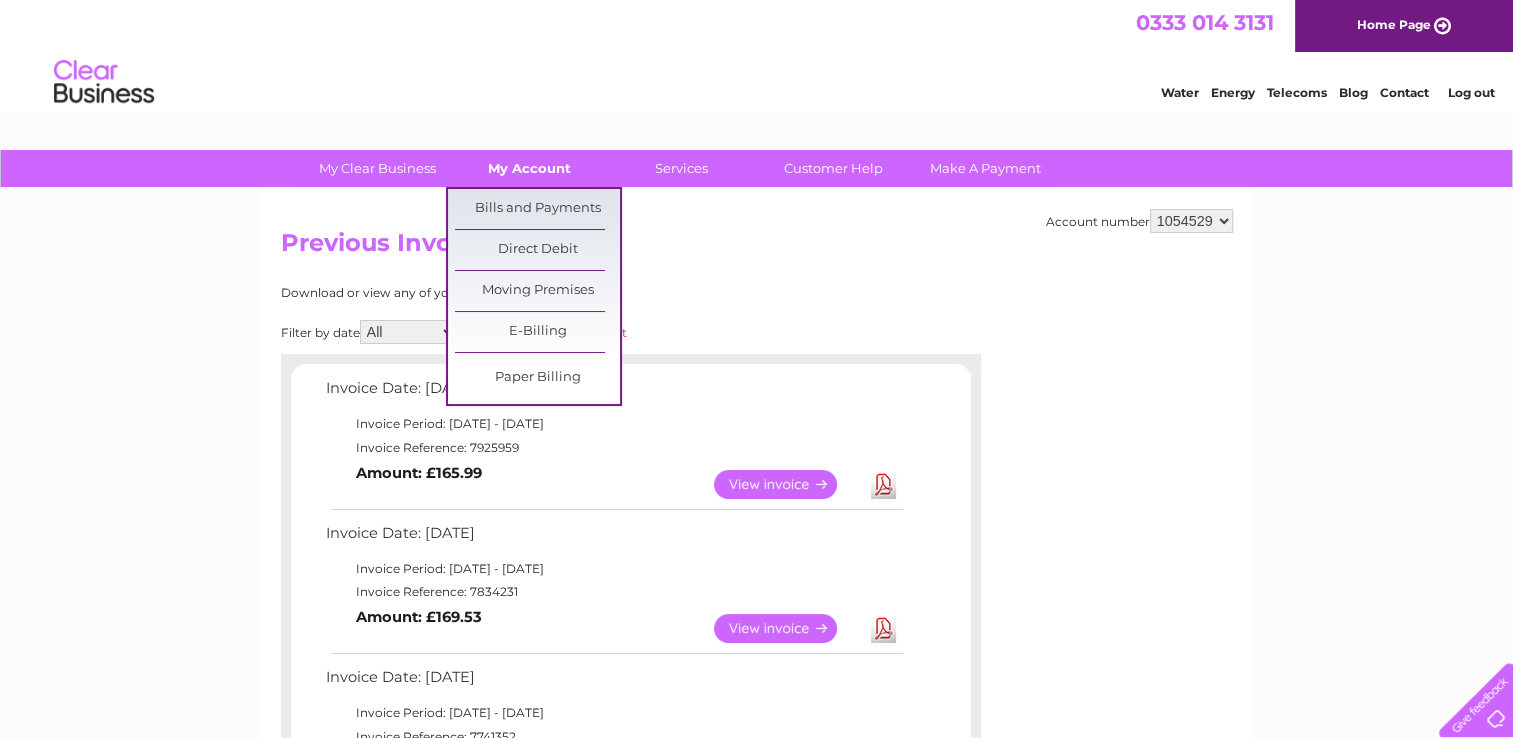 click on "My Account" at bounding box center [529, 168] 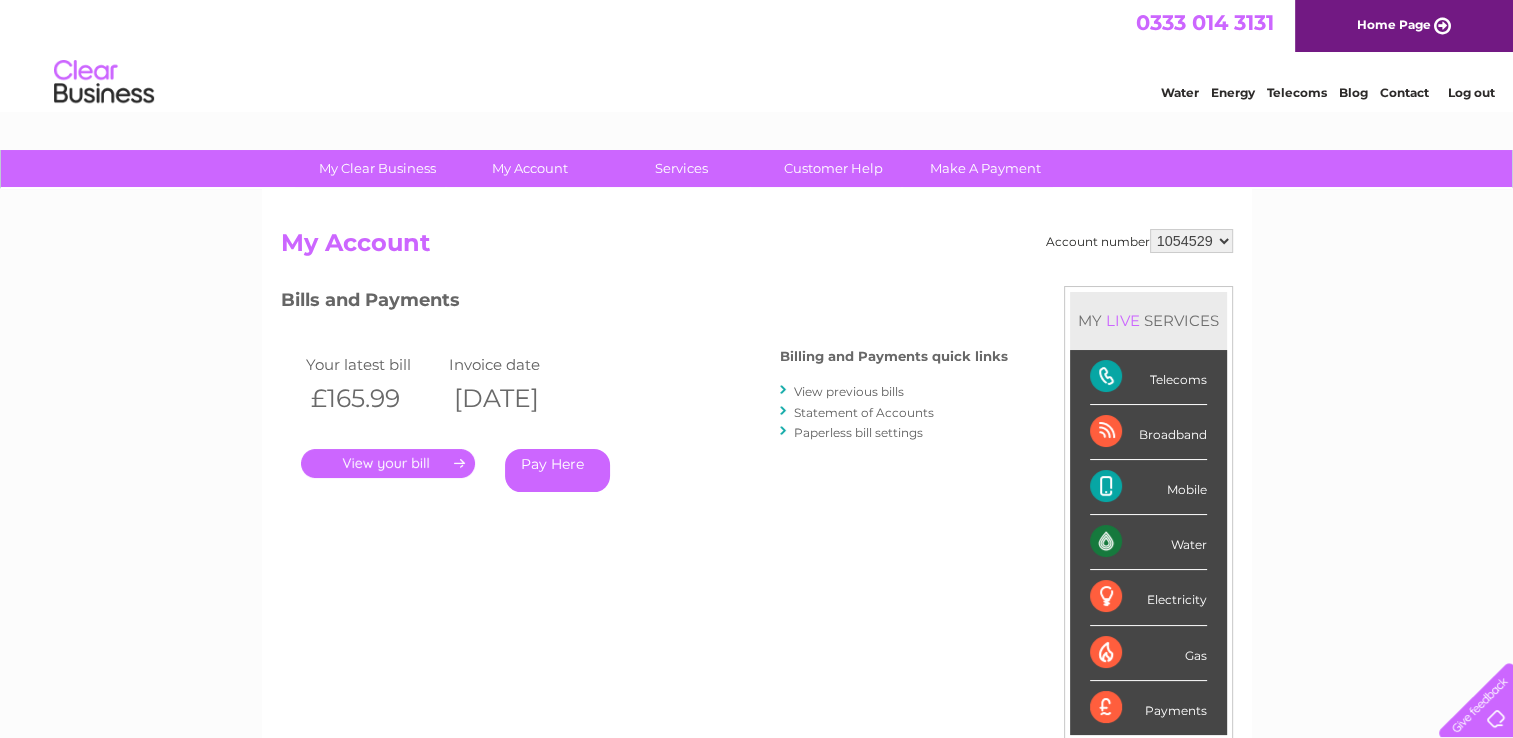 scroll, scrollTop: 0, scrollLeft: 0, axis: both 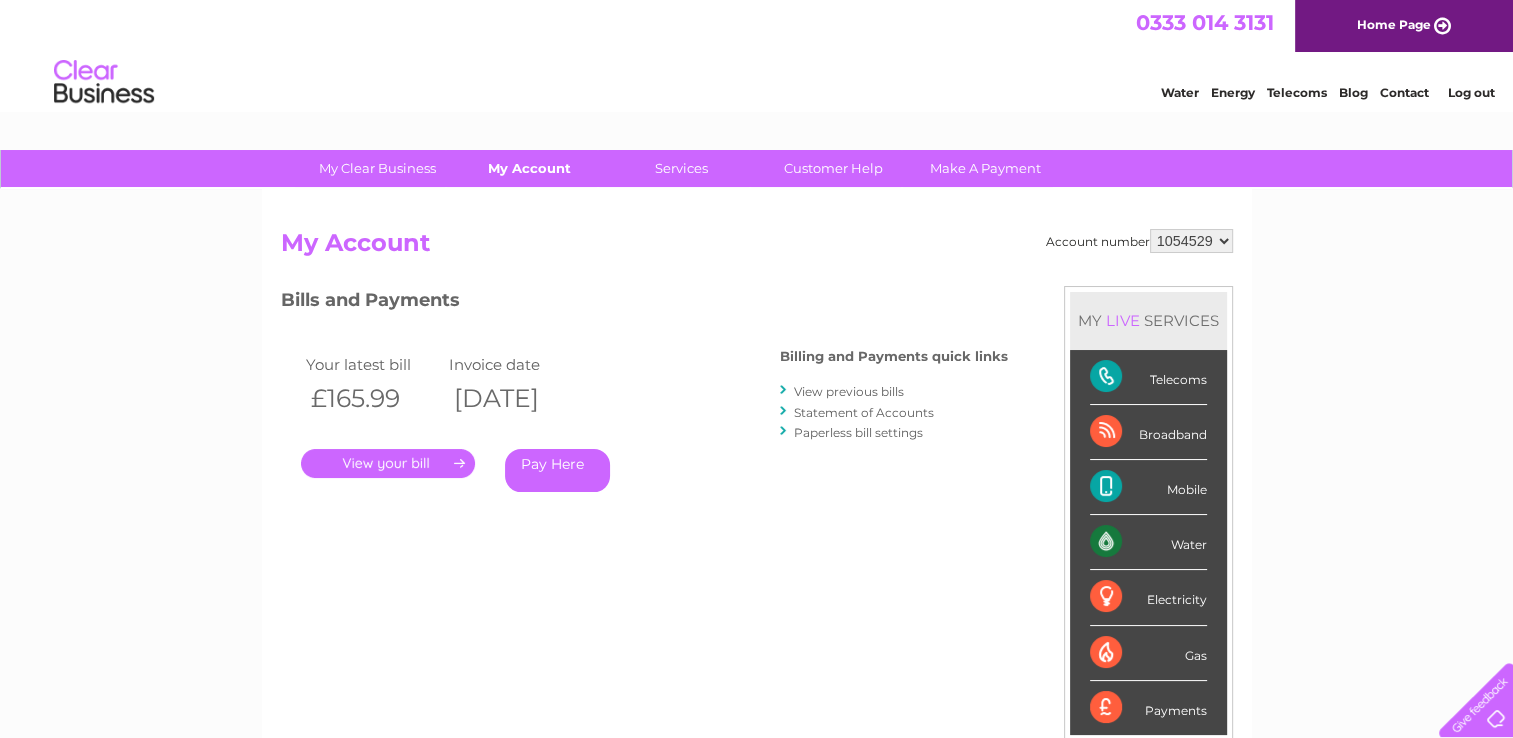 click on "My Account" at bounding box center (529, 168) 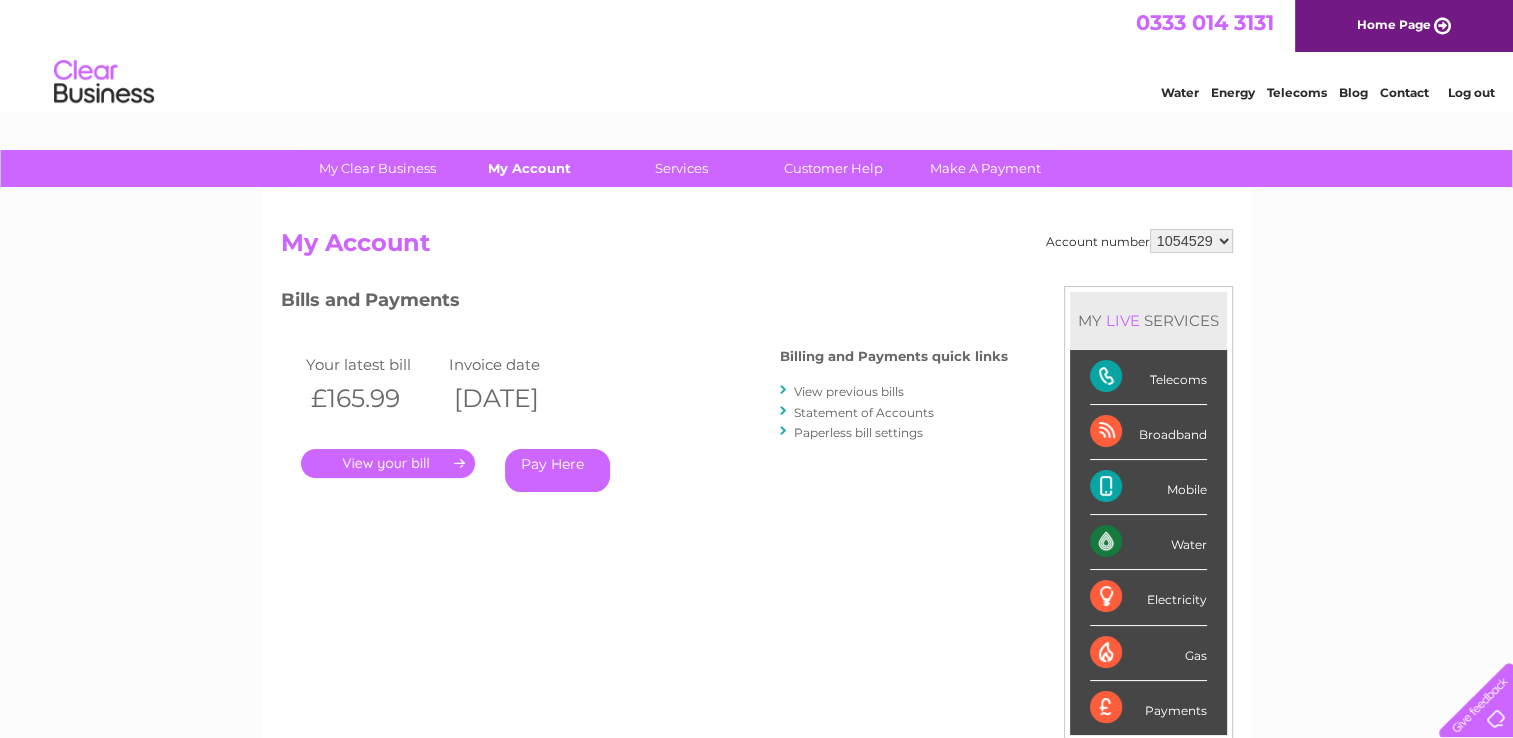 scroll, scrollTop: 0, scrollLeft: 0, axis: both 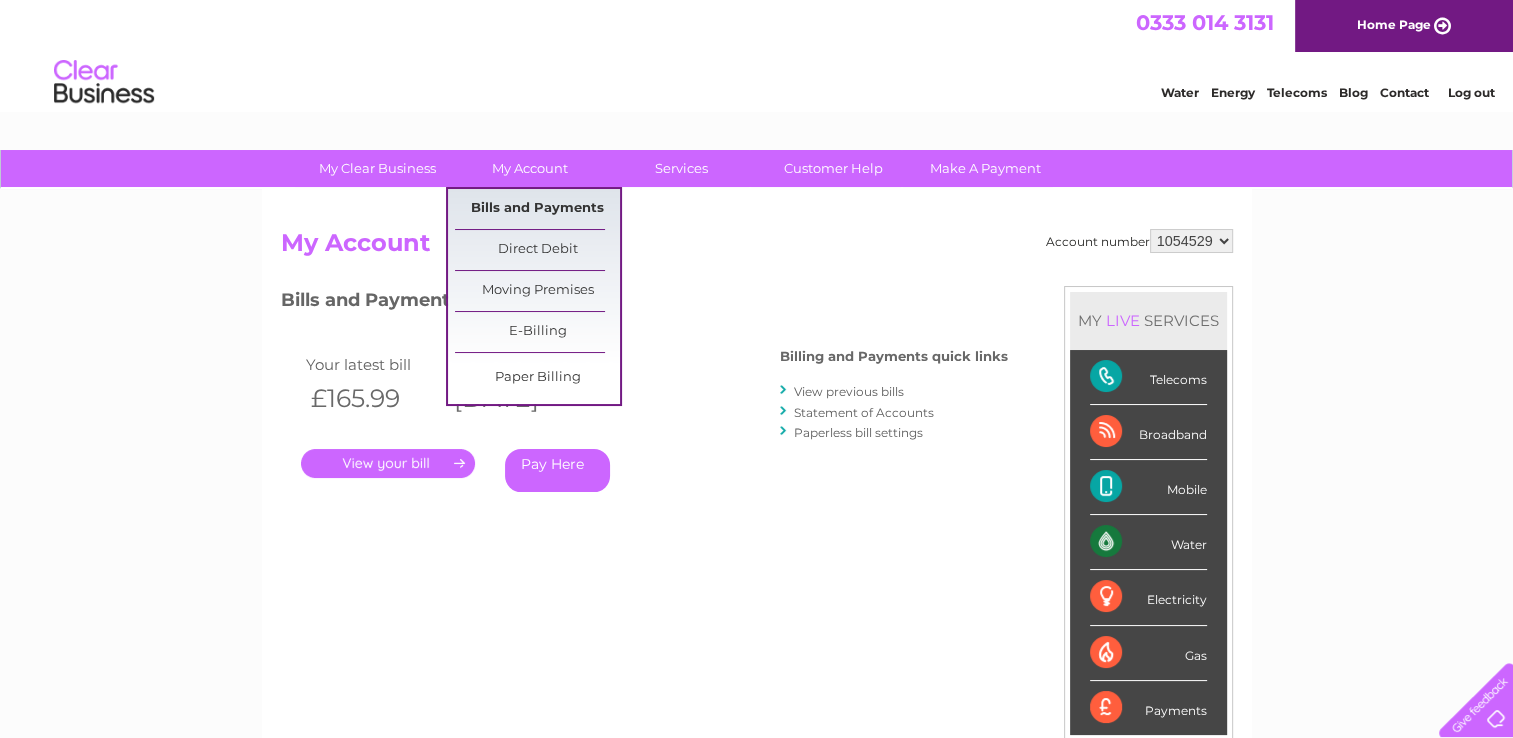 click on "Bills and Payments" at bounding box center [537, 209] 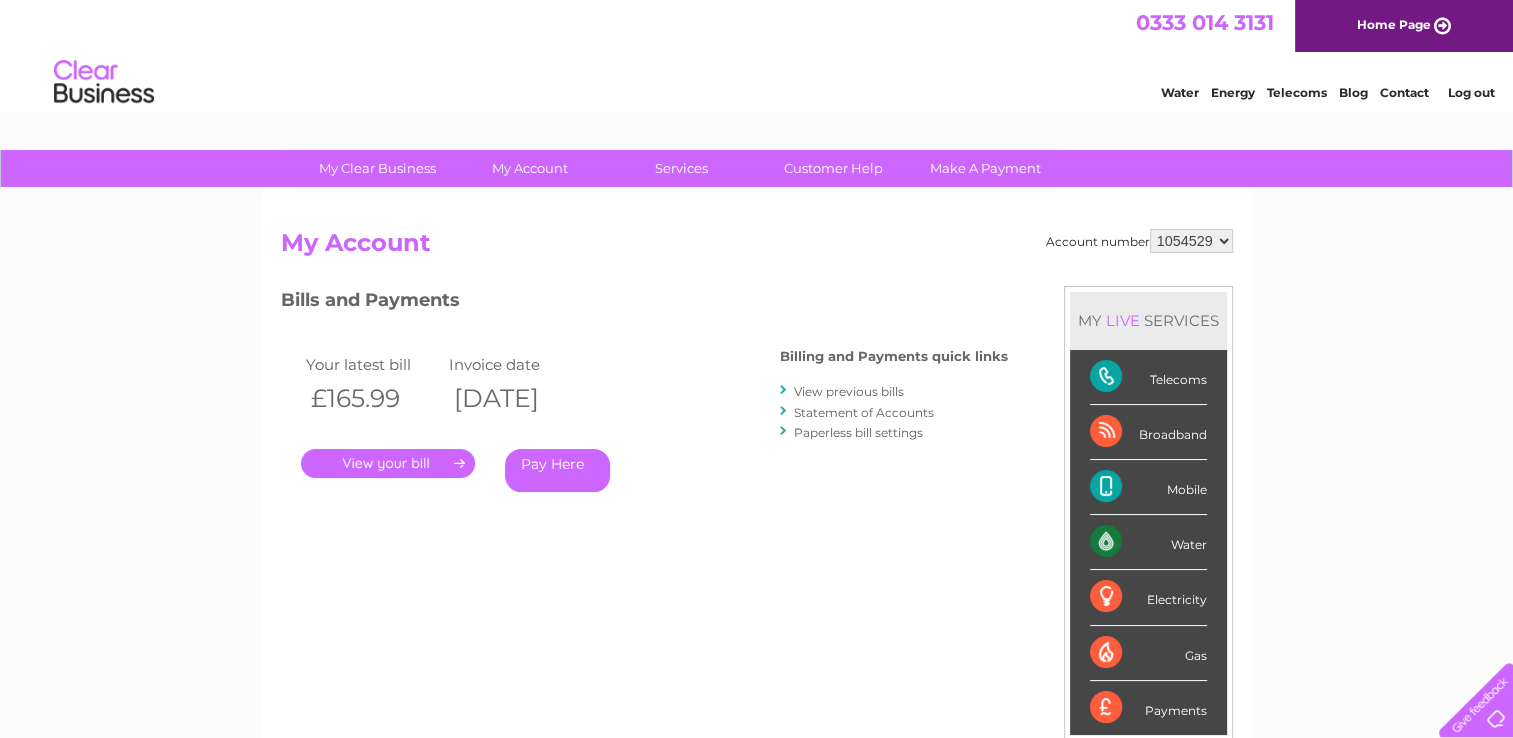 scroll, scrollTop: 0, scrollLeft: 0, axis: both 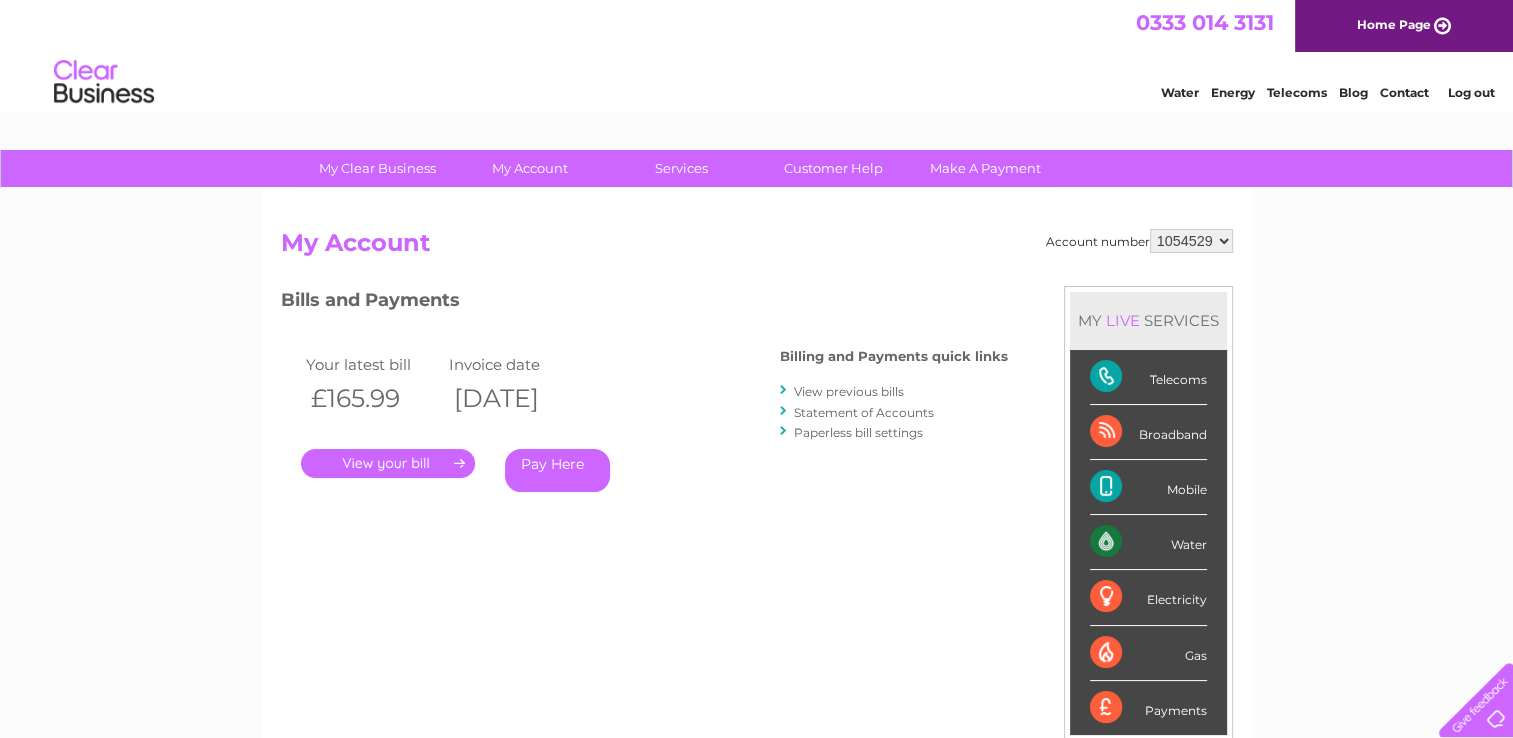 click on "1054529" at bounding box center (1191, 241) 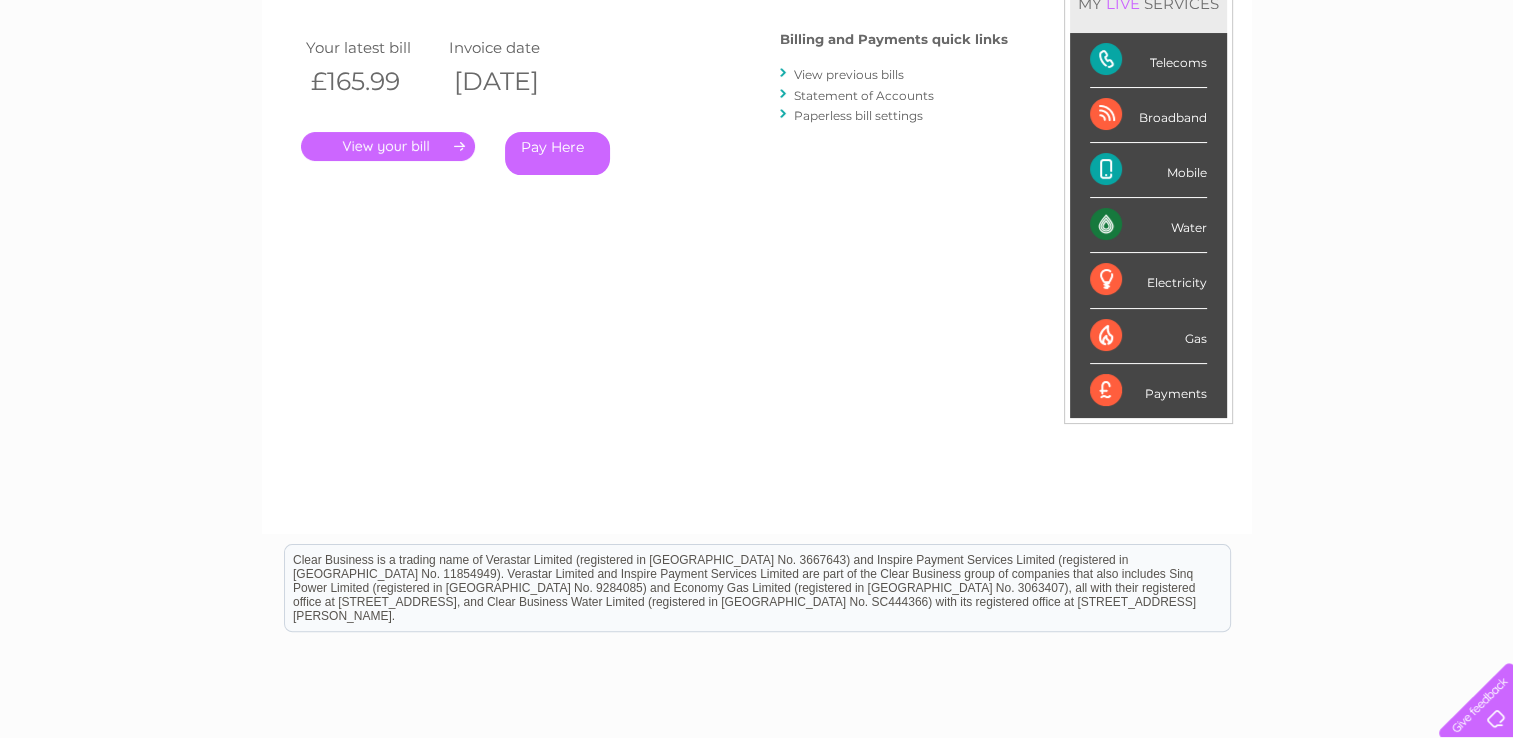scroll, scrollTop: 200, scrollLeft: 0, axis: vertical 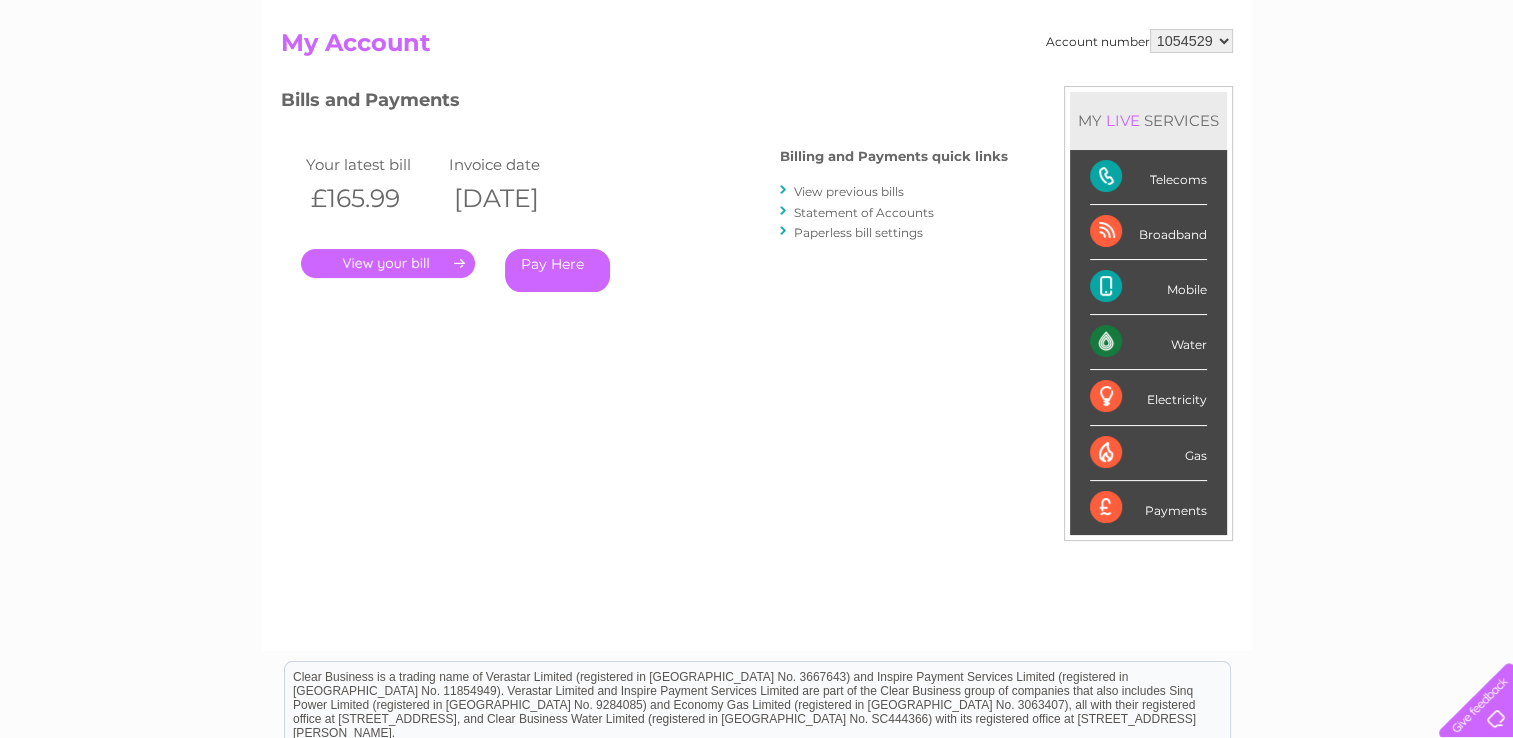 click on "." at bounding box center (388, 263) 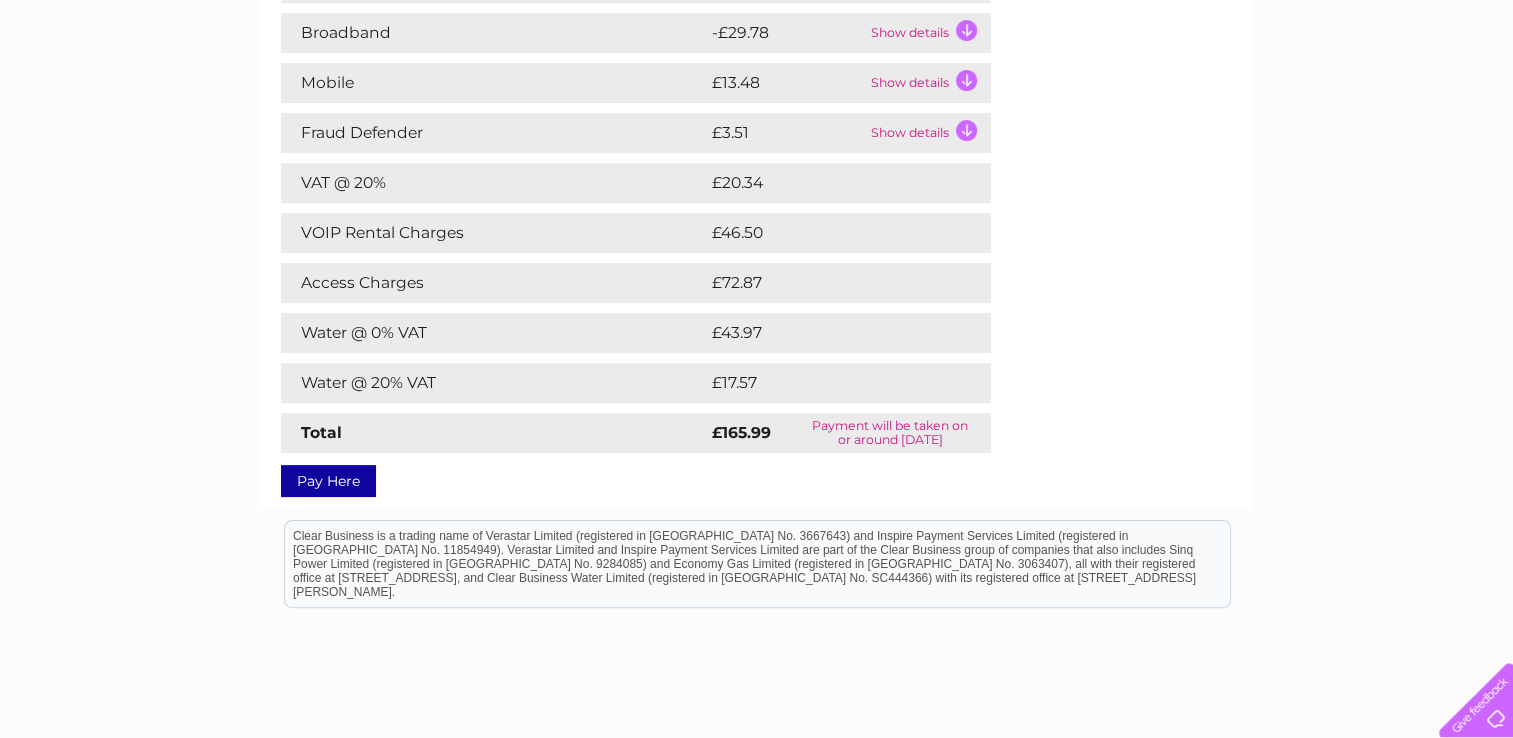 scroll, scrollTop: 300, scrollLeft: 0, axis: vertical 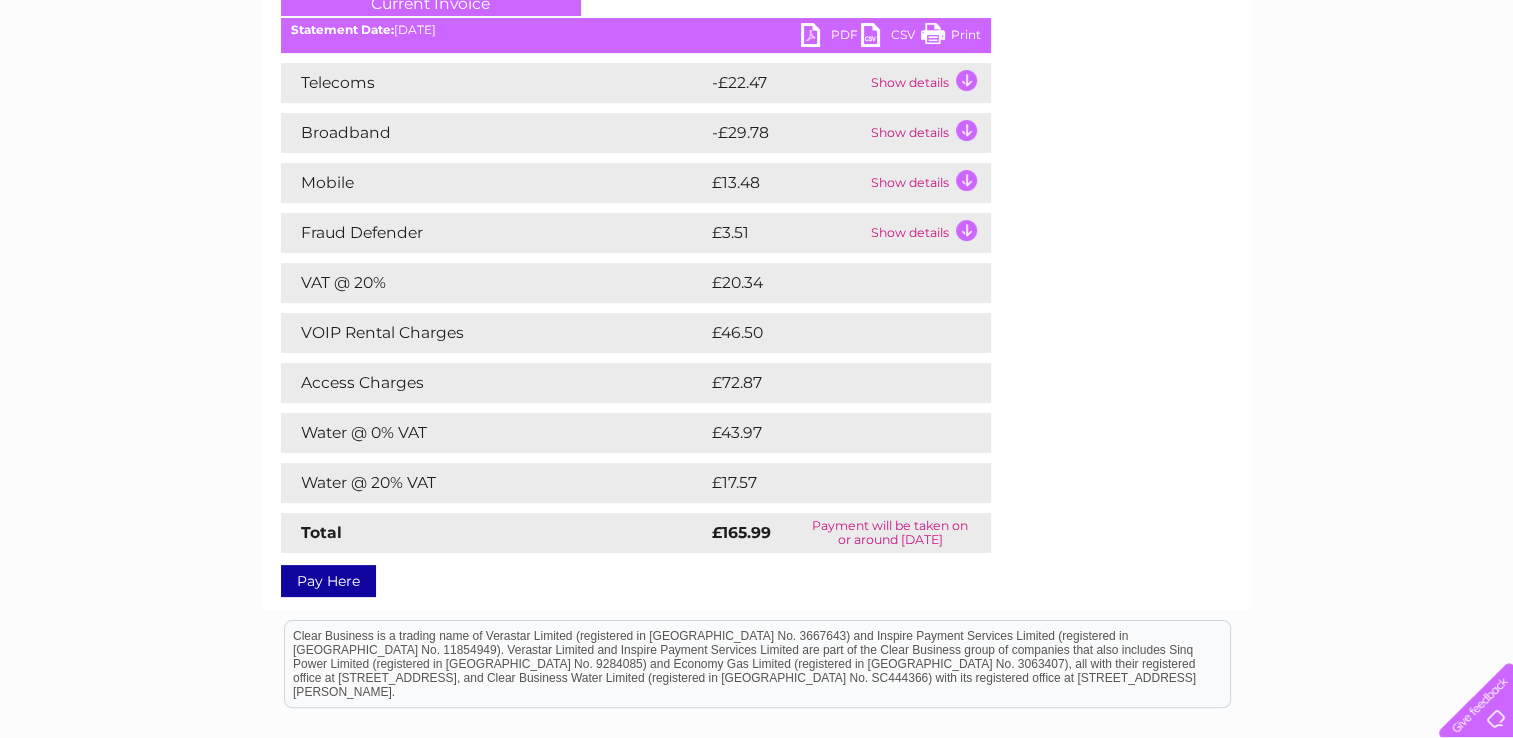 click on "£72.87" at bounding box center (828, 383) 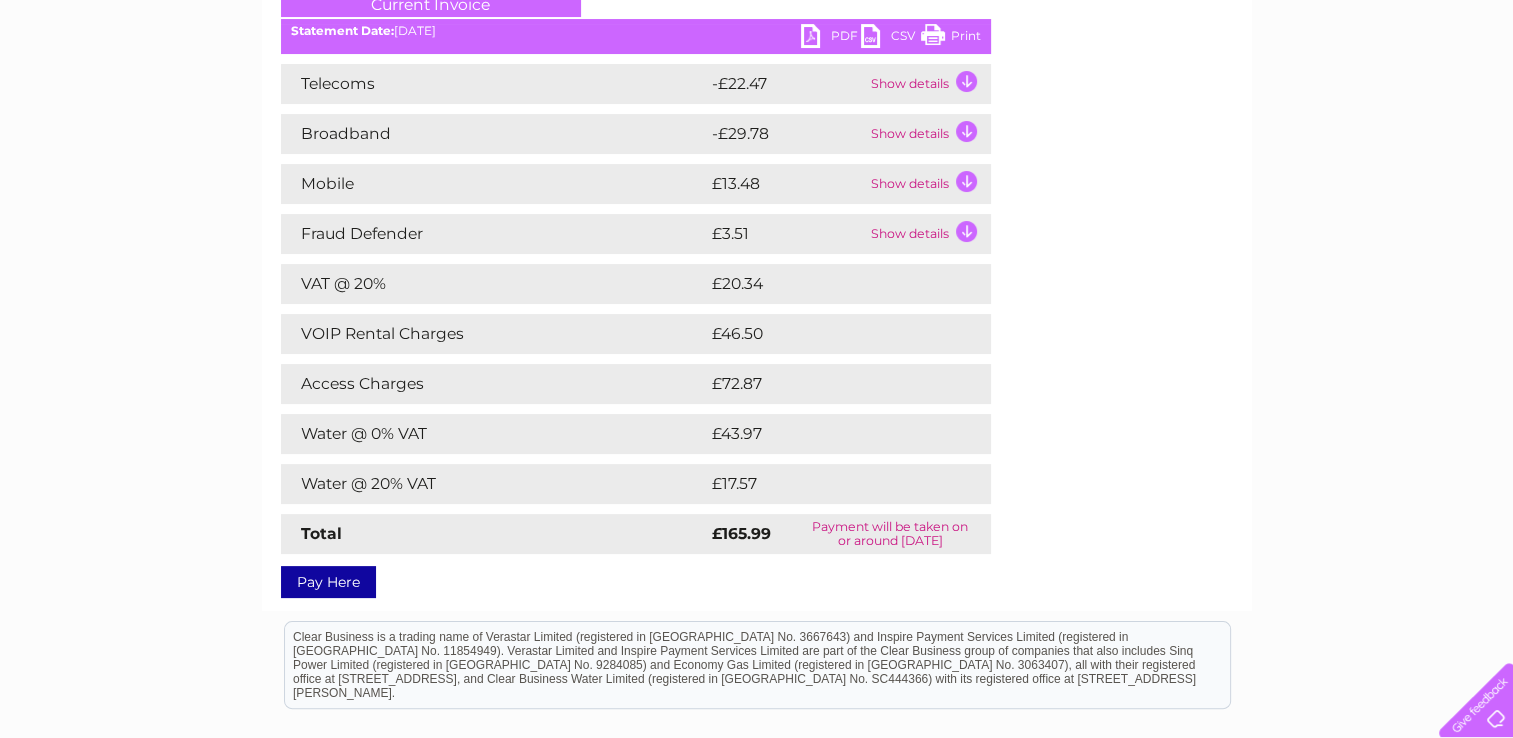 scroll, scrollTop: 300, scrollLeft: 0, axis: vertical 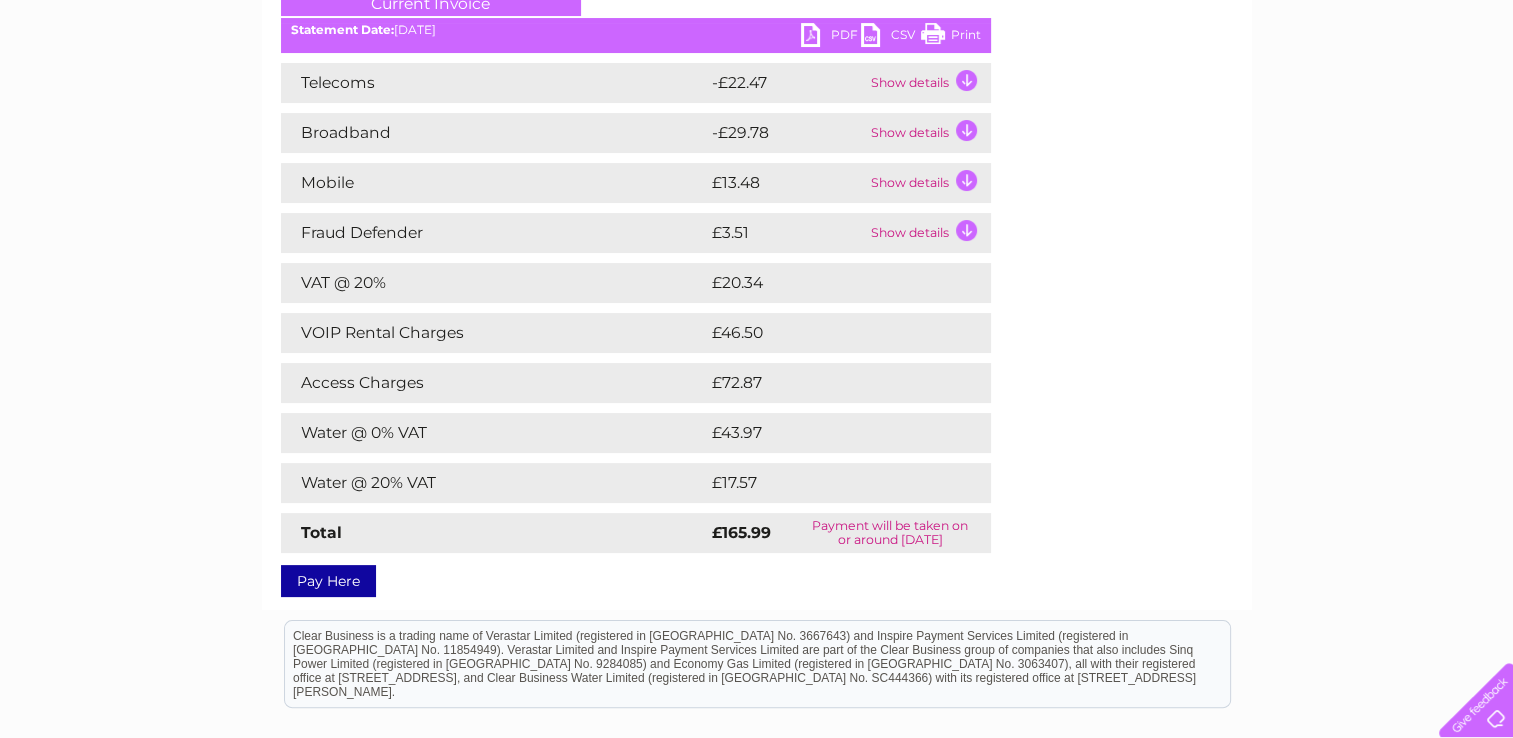 click on "£72.87" at bounding box center [828, 383] 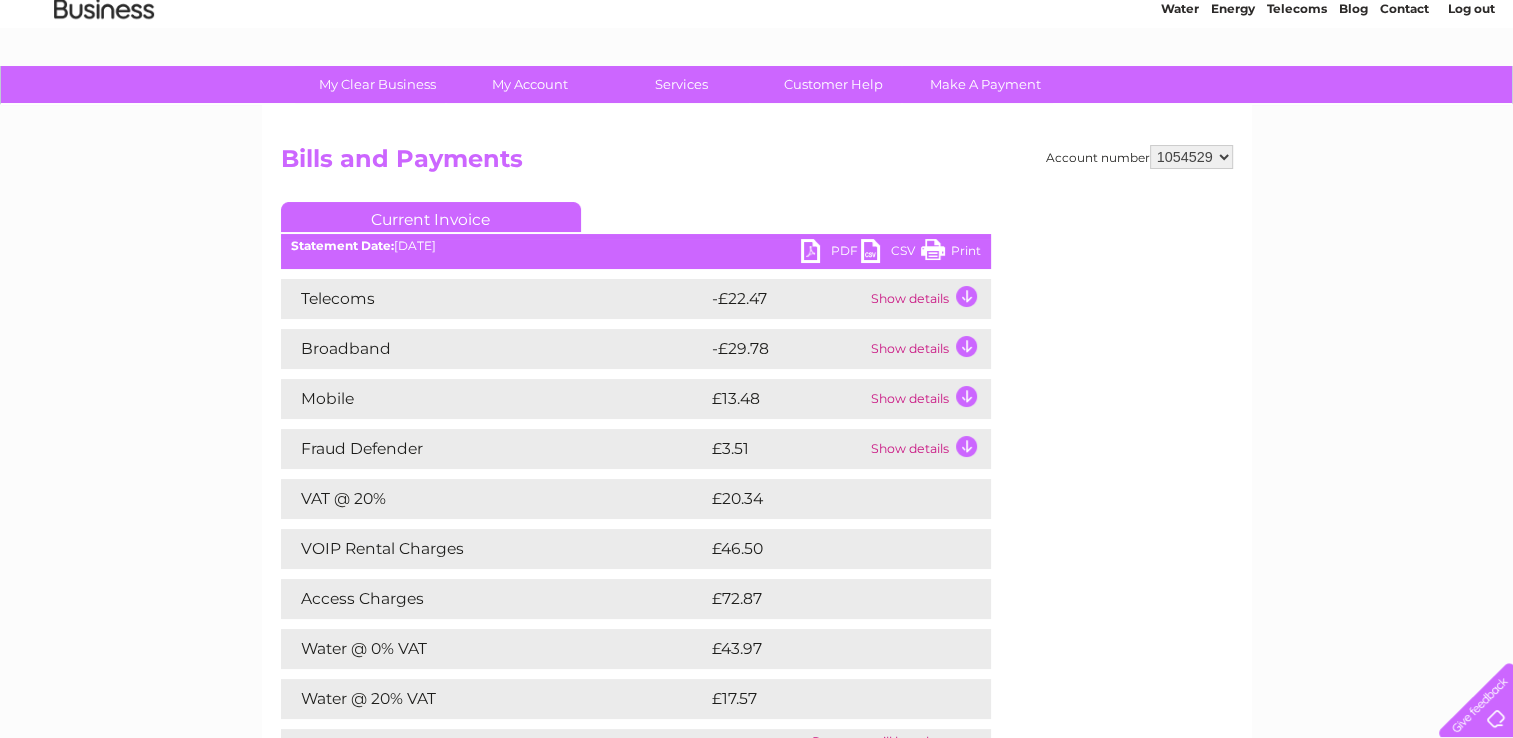 scroll, scrollTop: 200, scrollLeft: 0, axis: vertical 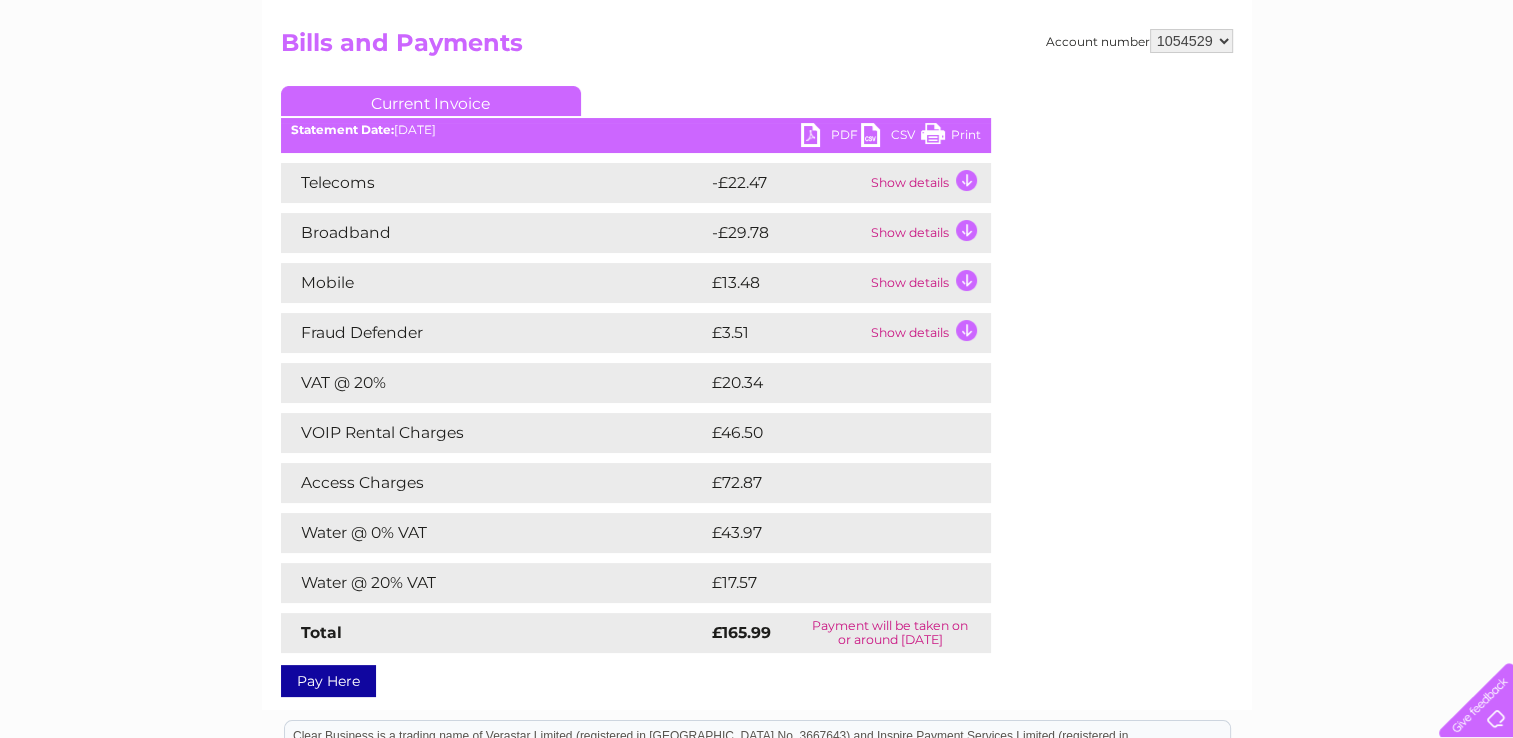 click on "Show details" at bounding box center [928, 183] 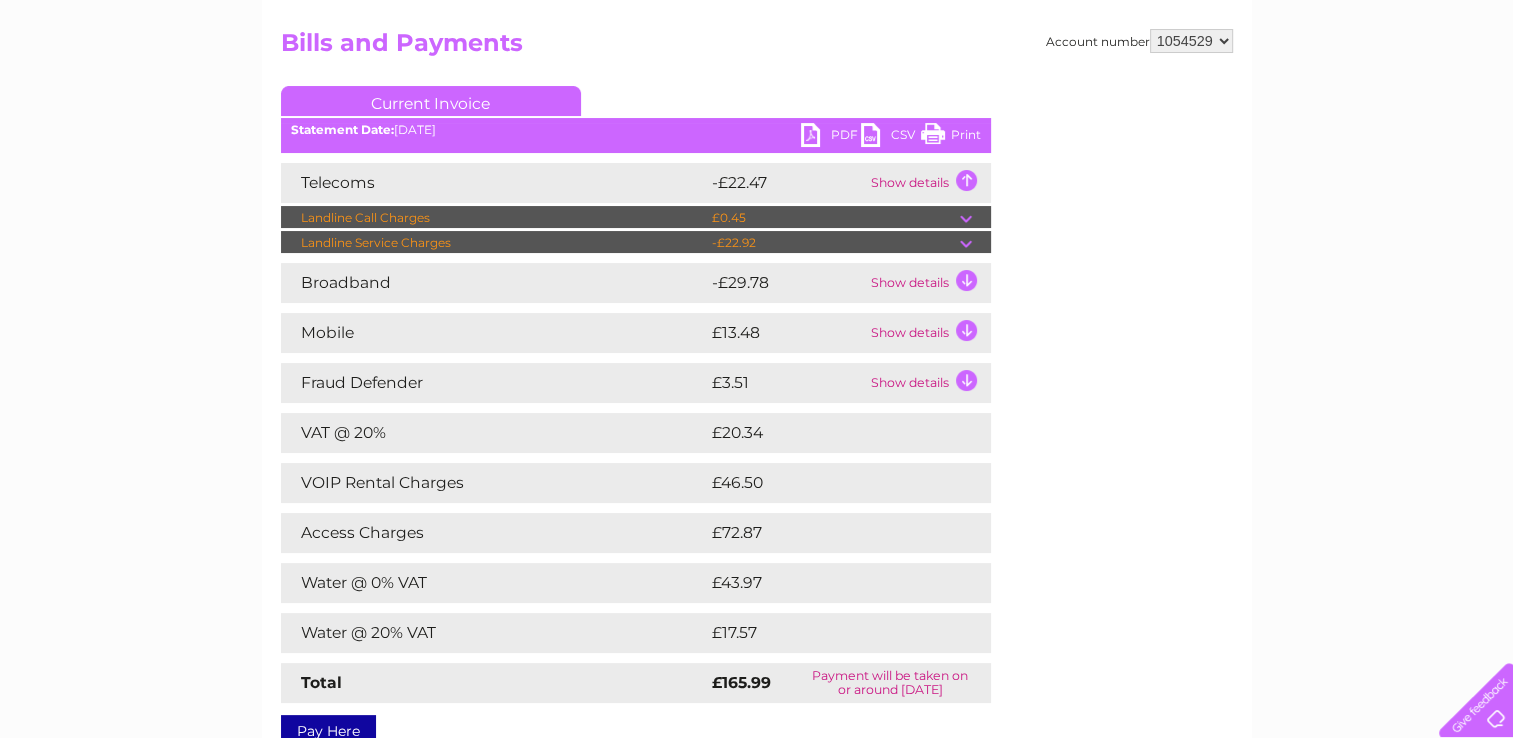 click on "Show details" at bounding box center [928, 183] 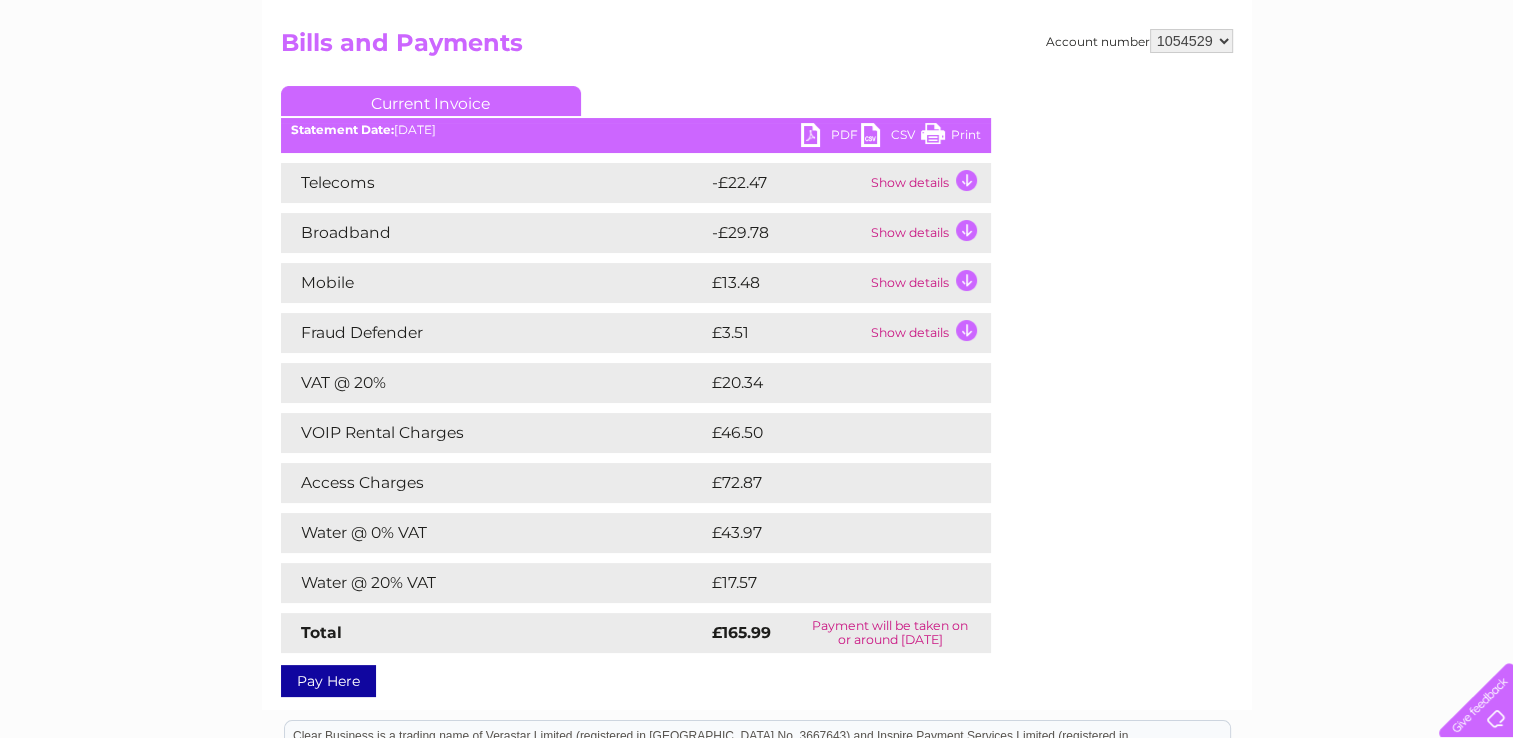 click on "Show details" at bounding box center [928, 233] 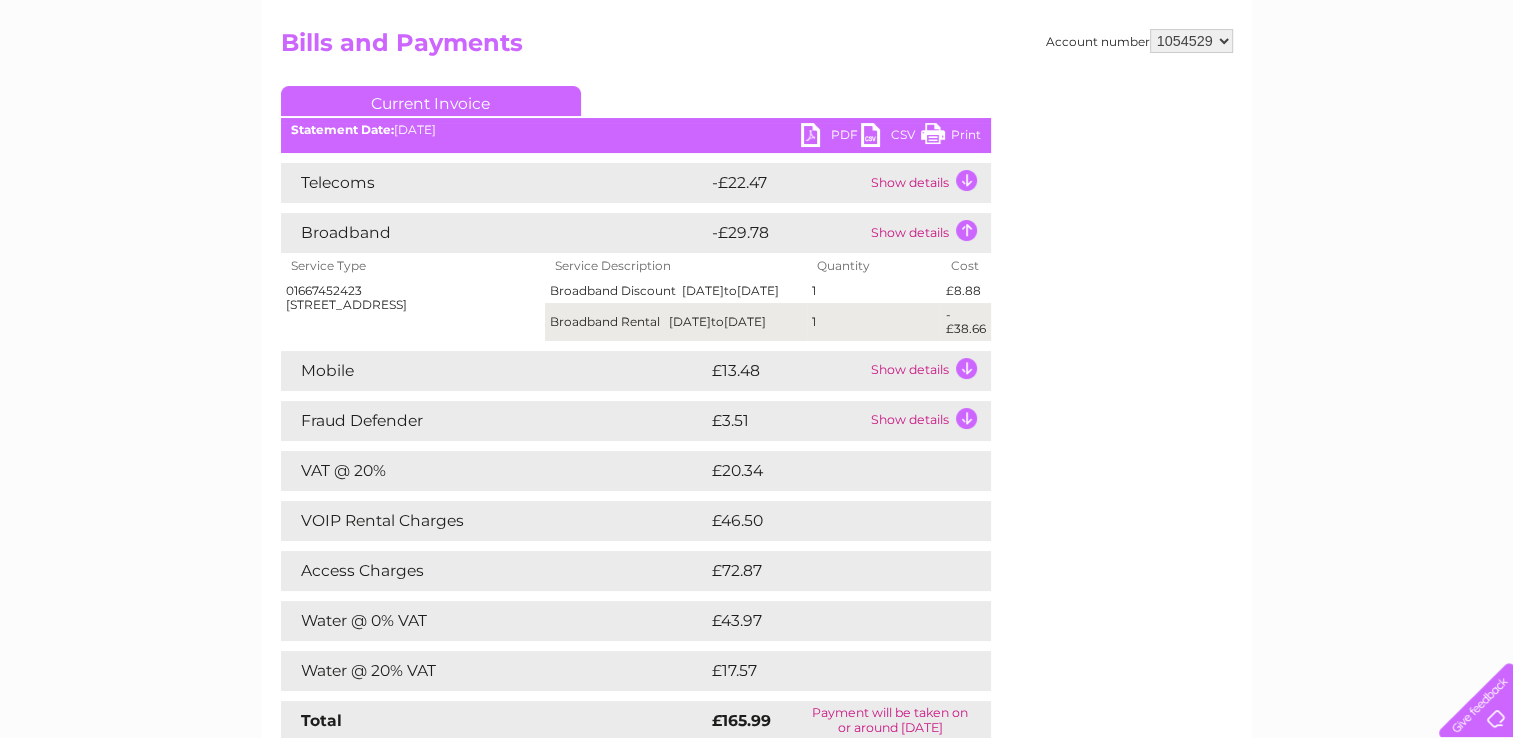 click on "Show details" at bounding box center [928, 233] 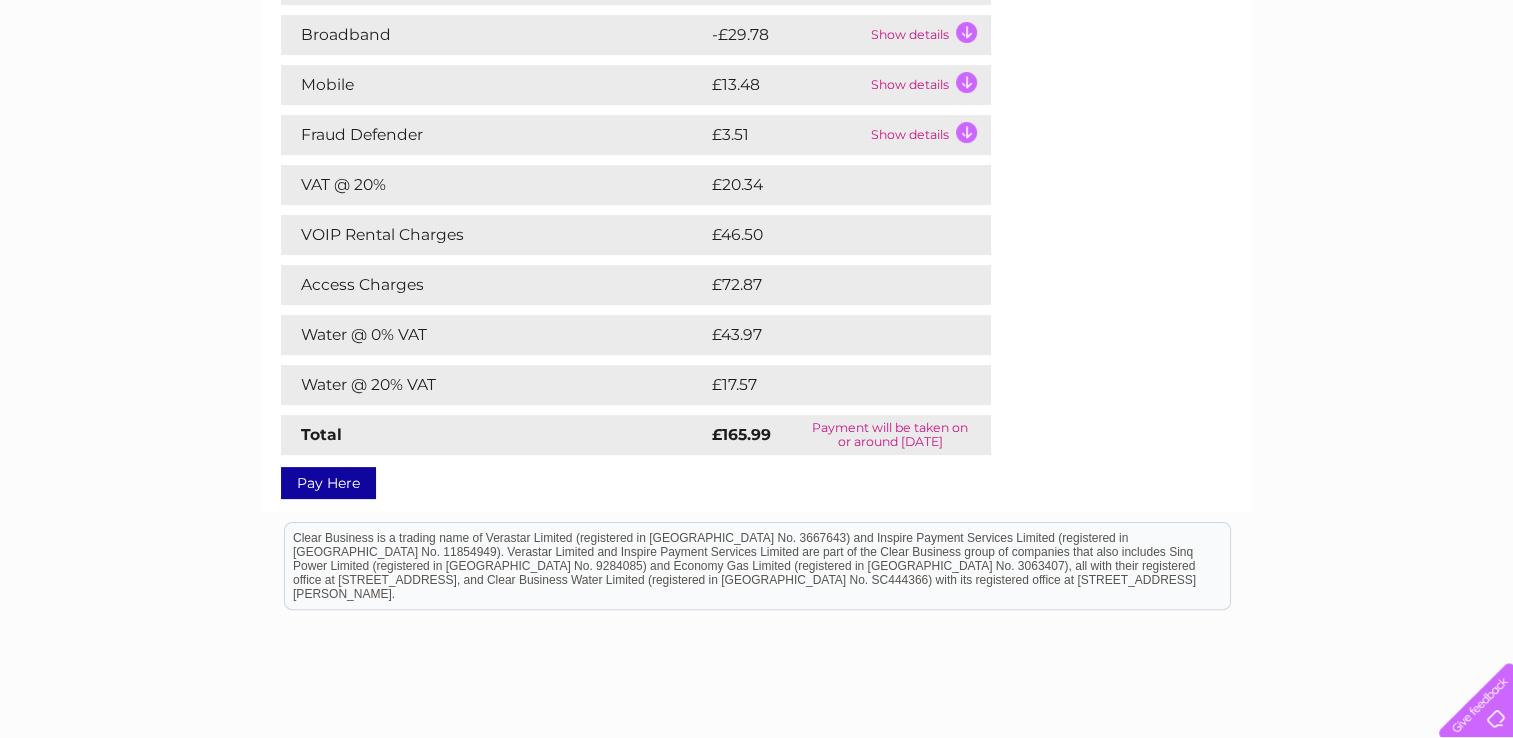 scroll, scrollTop: 0, scrollLeft: 0, axis: both 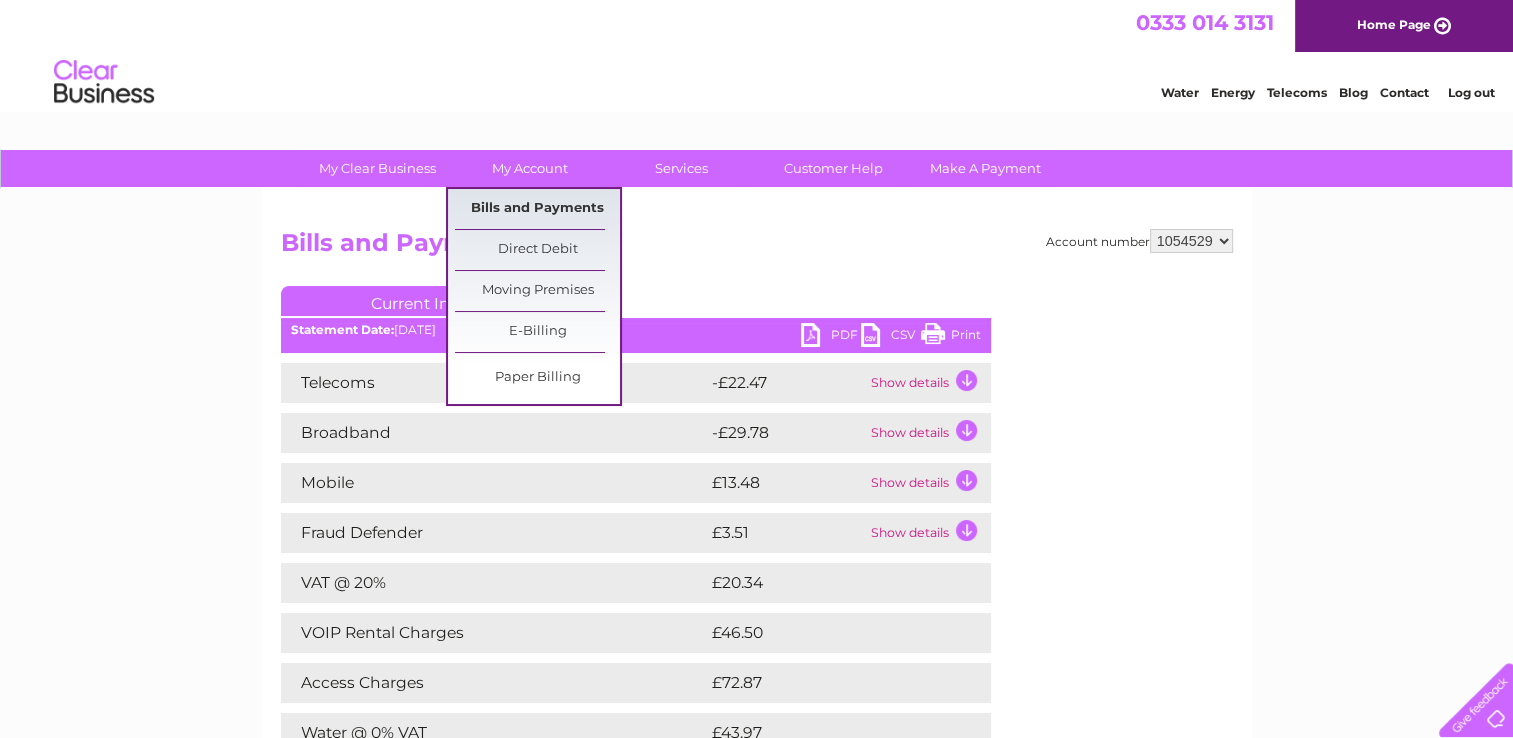 click on "Bills and Payments" at bounding box center [537, 209] 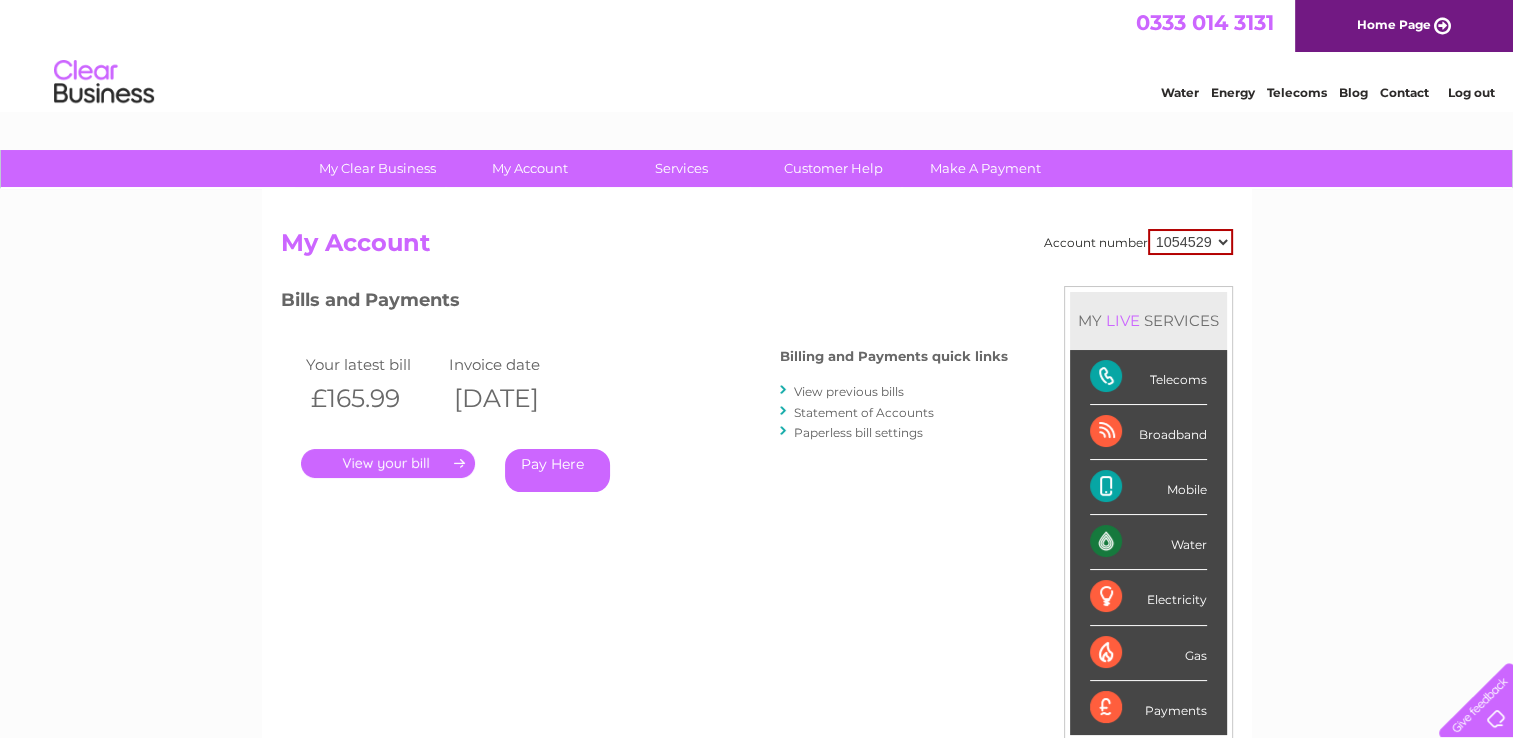 scroll, scrollTop: 0, scrollLeft: 0, axis: both 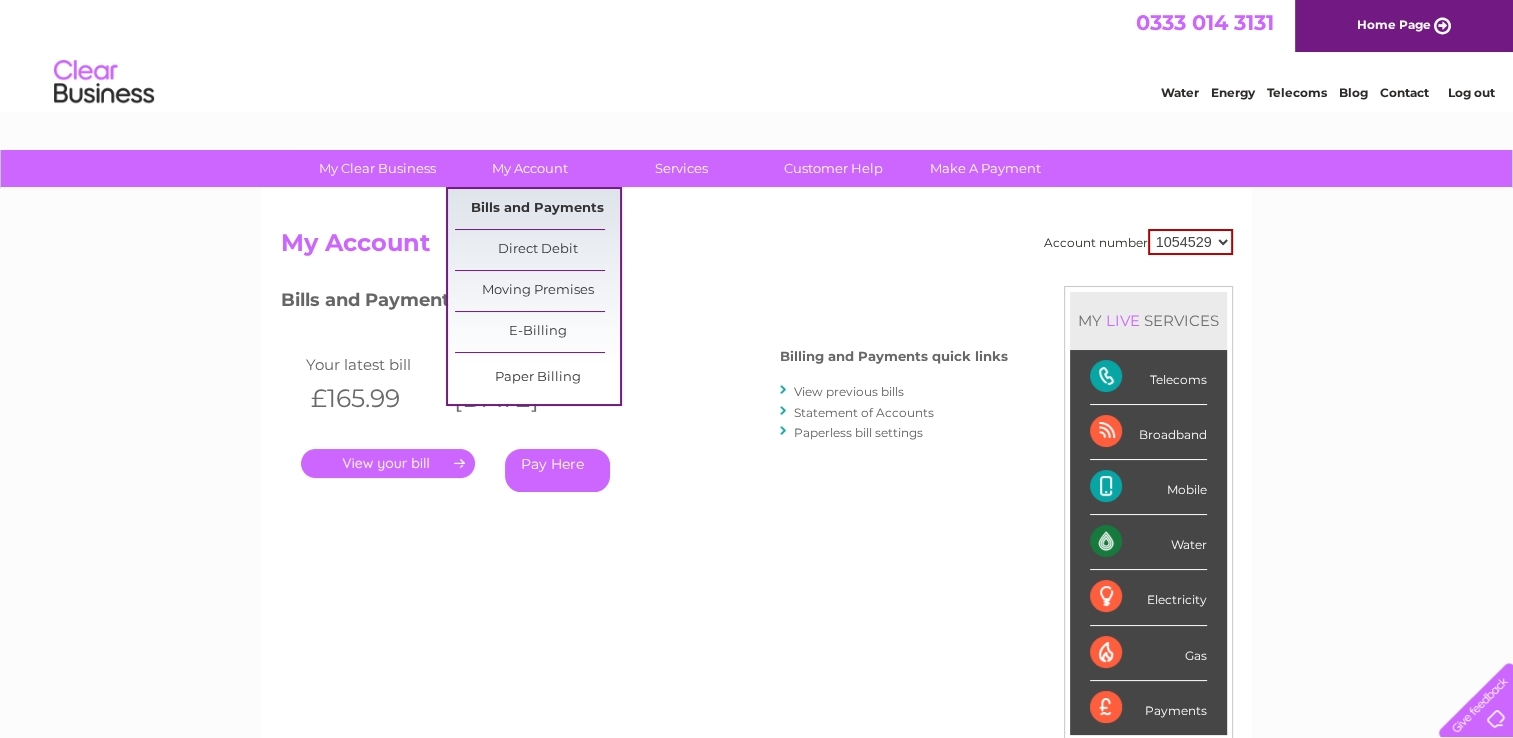 click on "Bills and Payments" at bounding box center (537, 209) 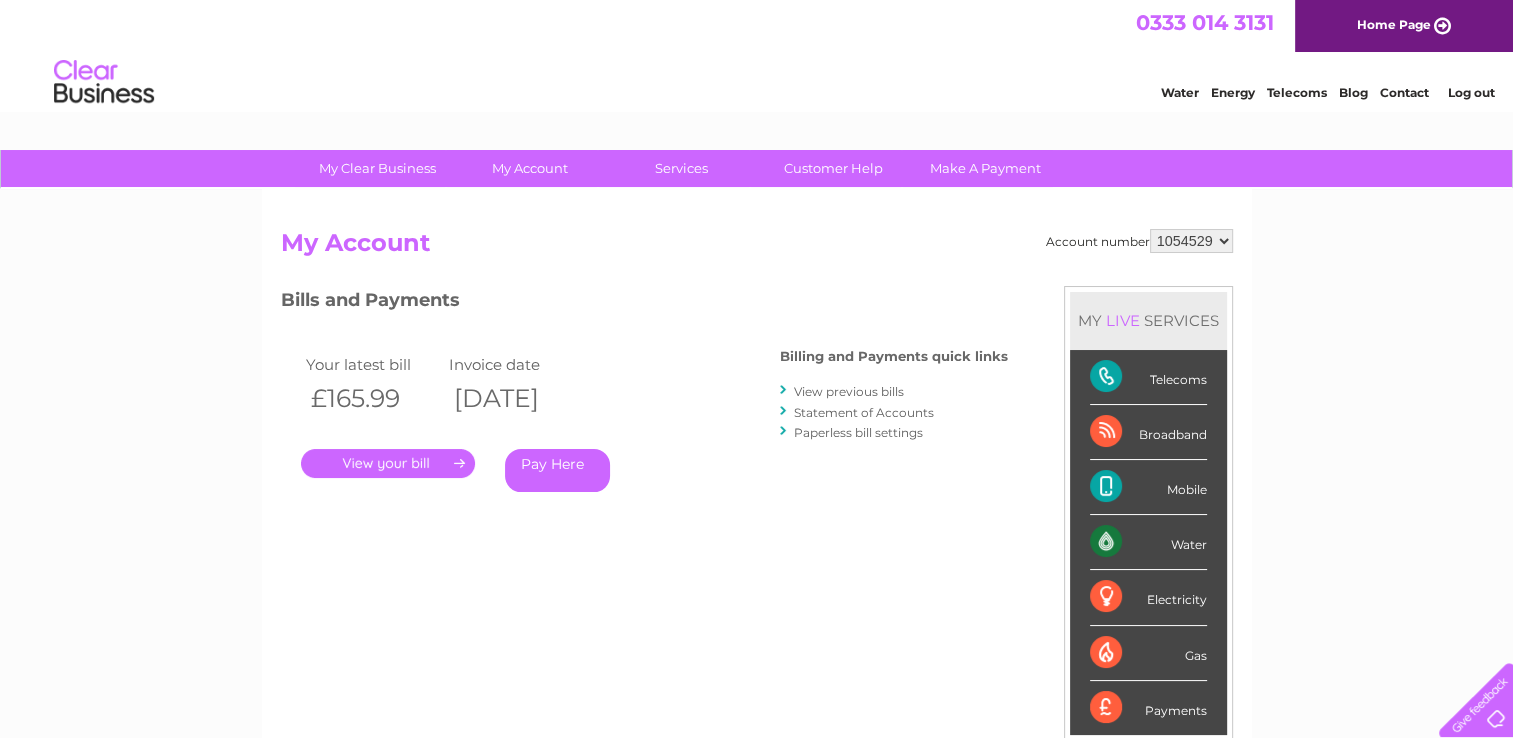 scroll, scrollTop: 0, scrollLeft: 0, axis: both 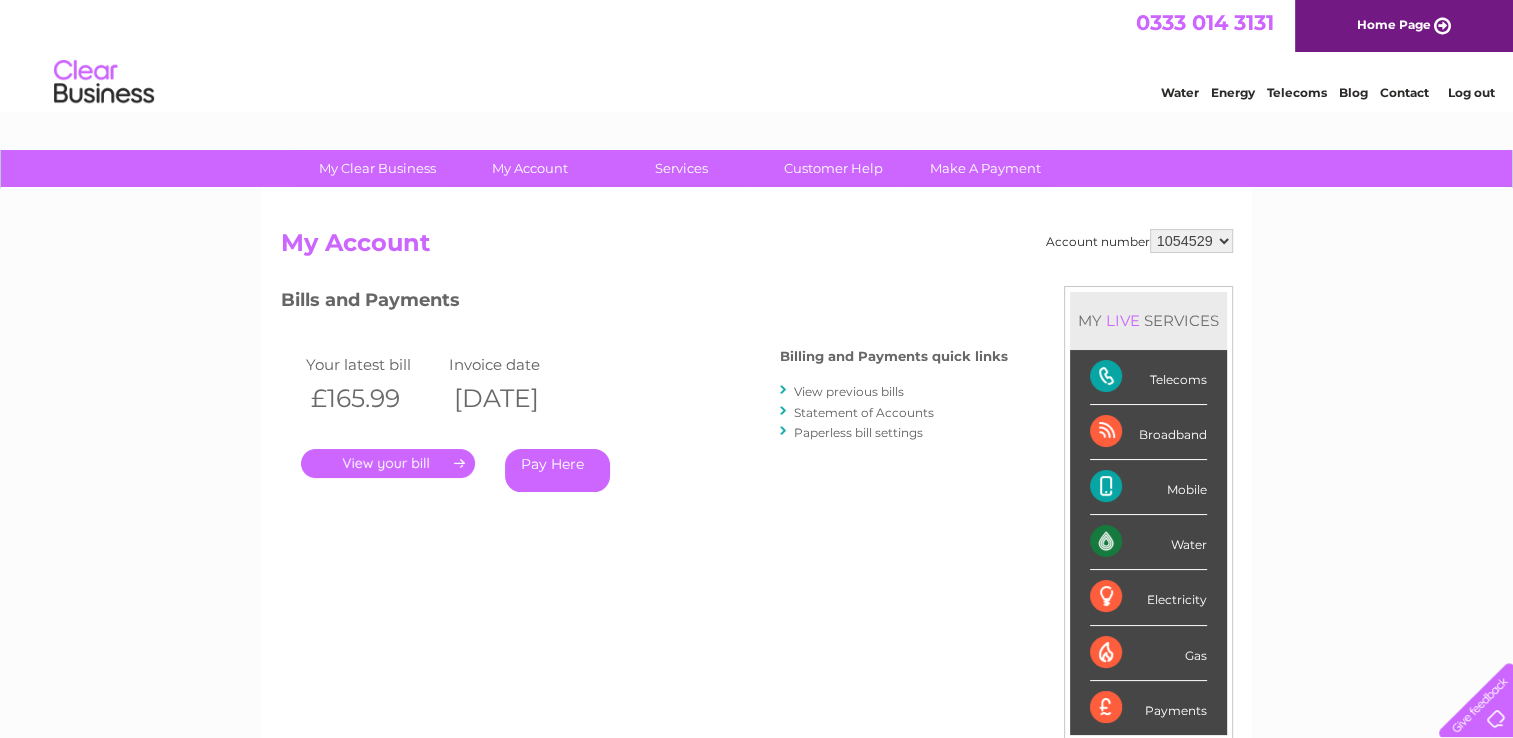 click on "View previous bills" at bounding box center [849, 391] 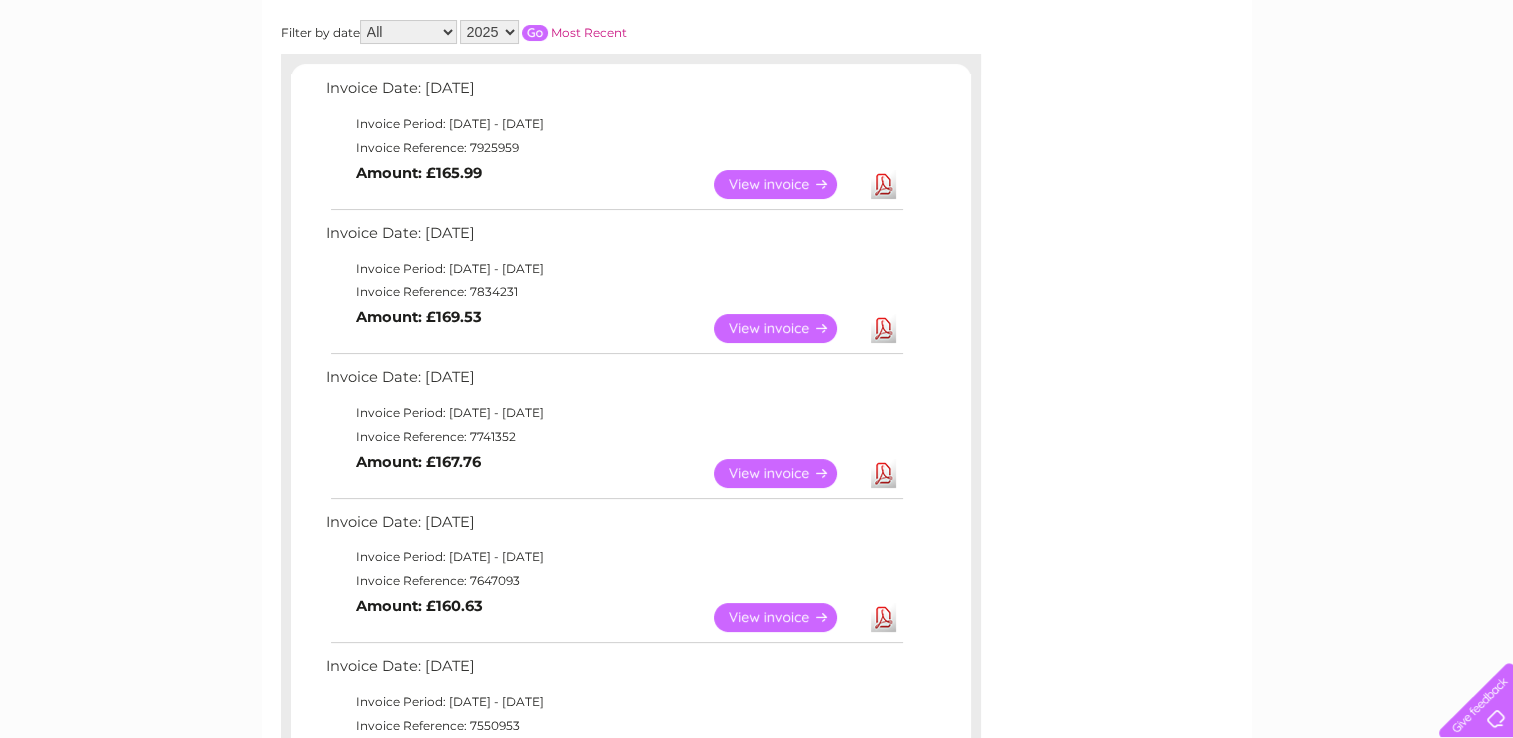 scroll, scrollTop: 400, scrollLeft: 0, axis: vertical 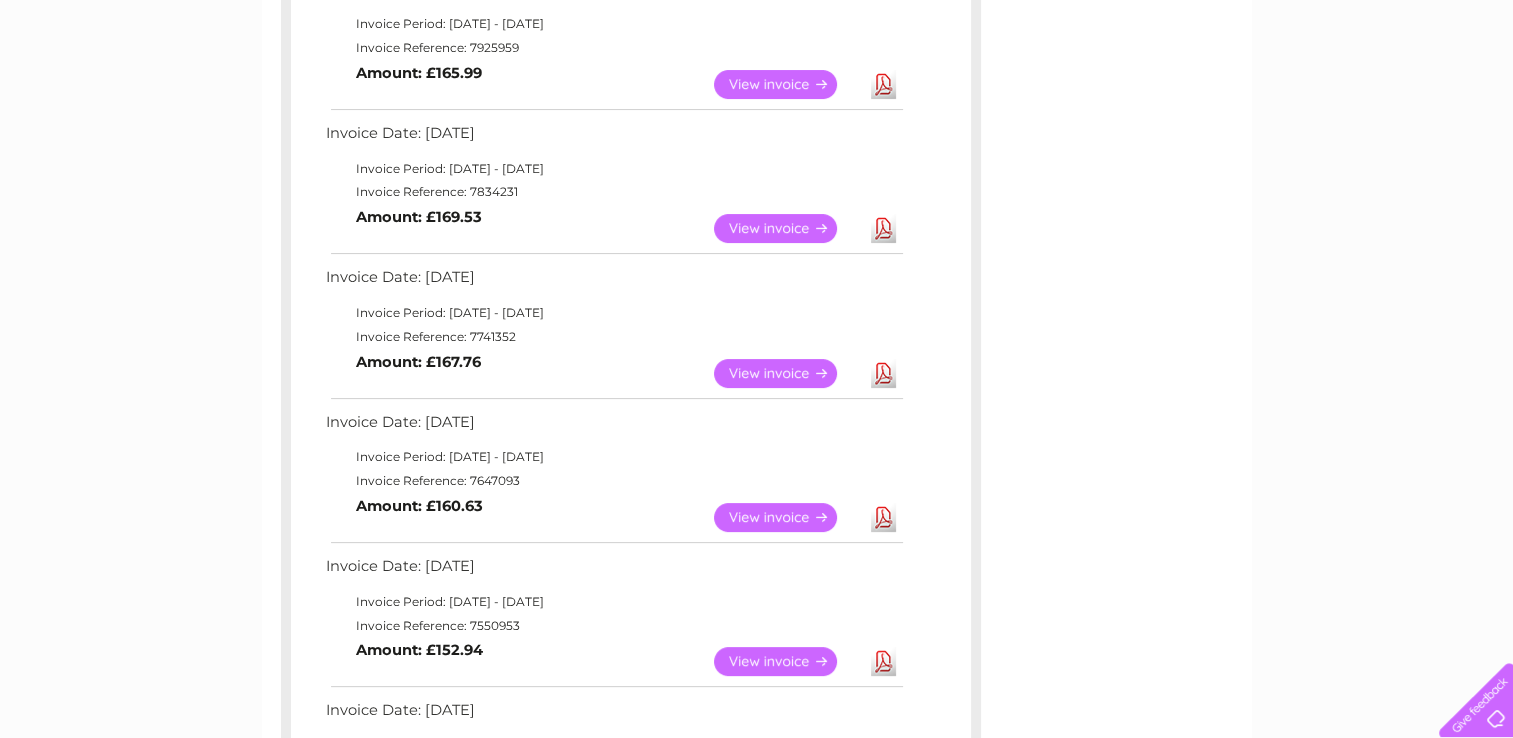 click on "View" at bounding box center [787, 517] 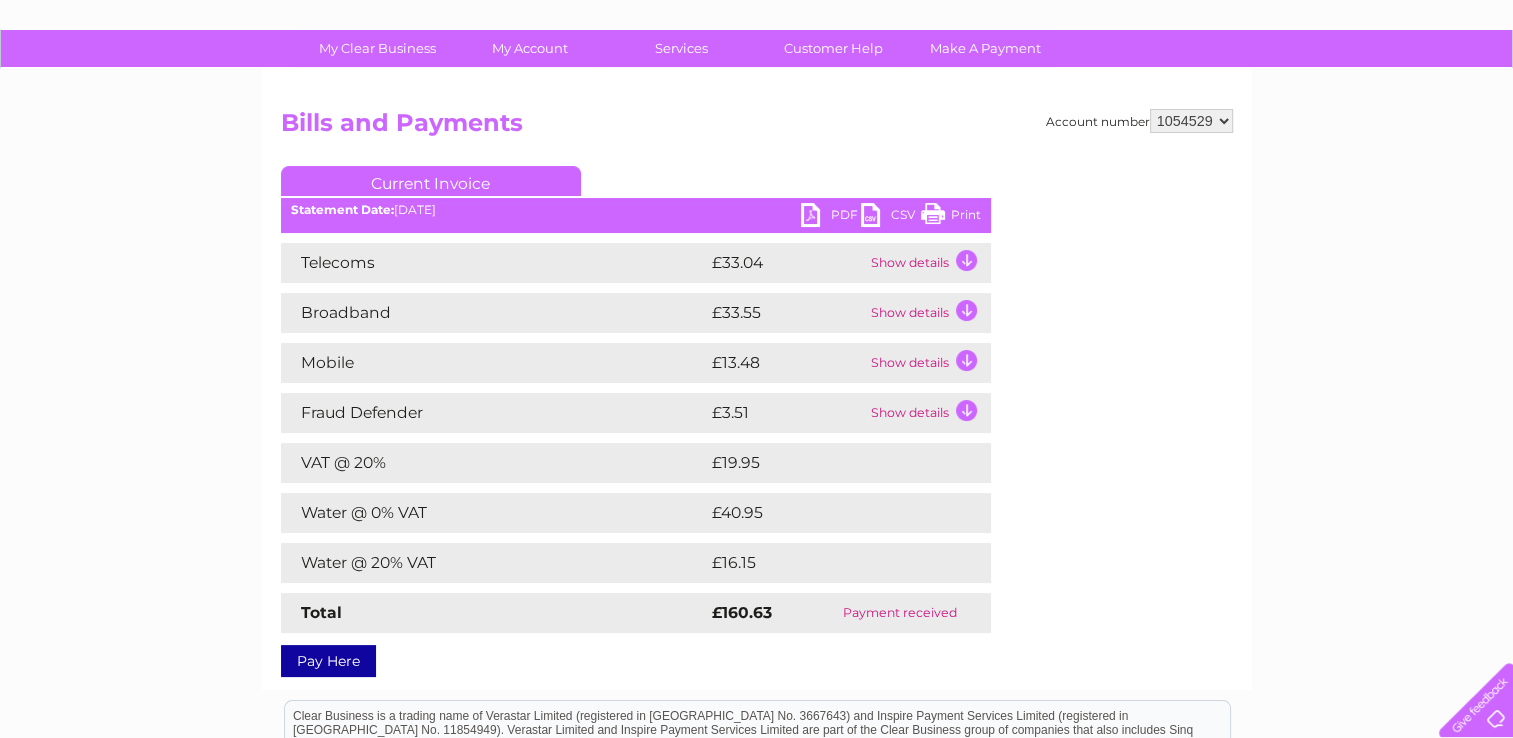 scroll, scrollTop: 100, scrollLeft: 0, axis: vertical 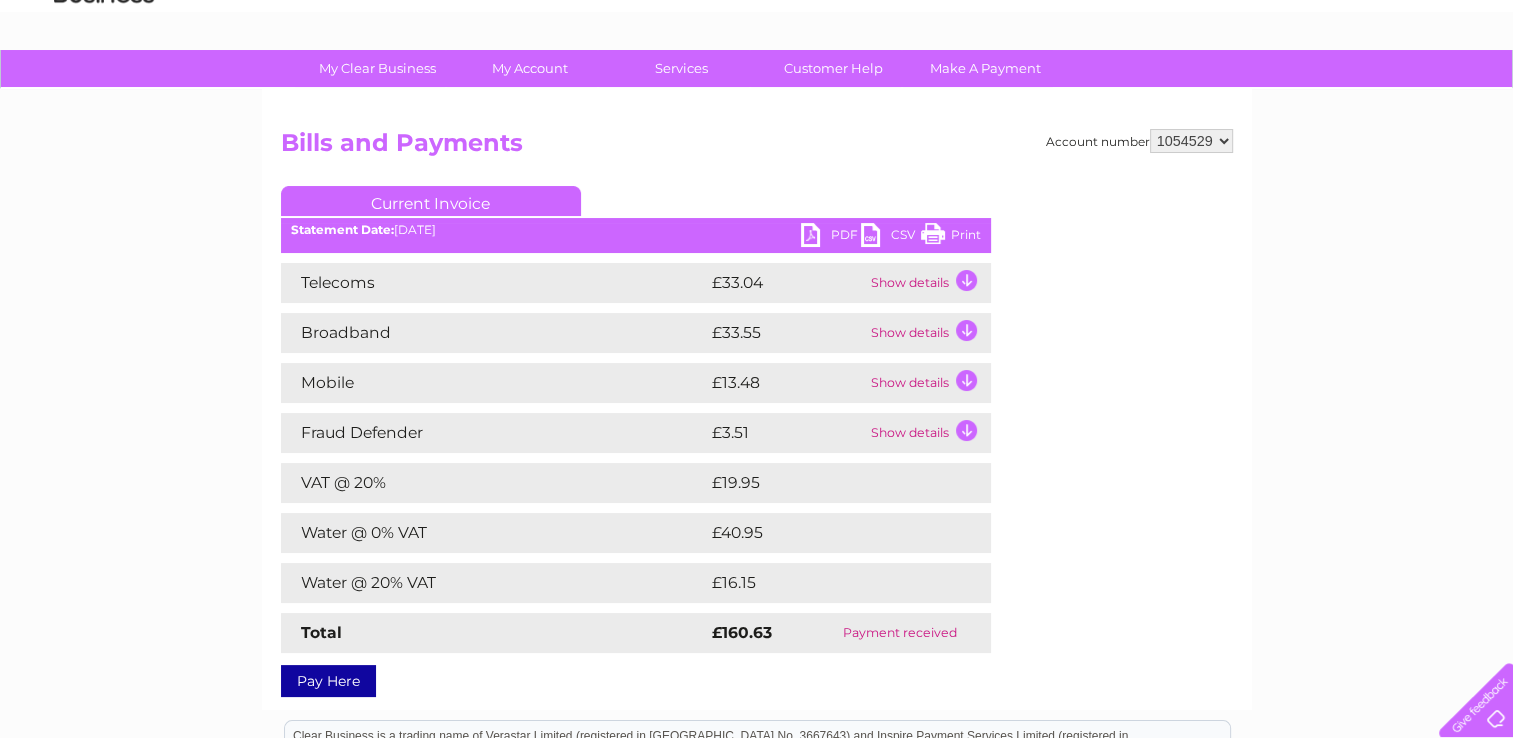click on "PDF" at bounding box center [831, 237] 